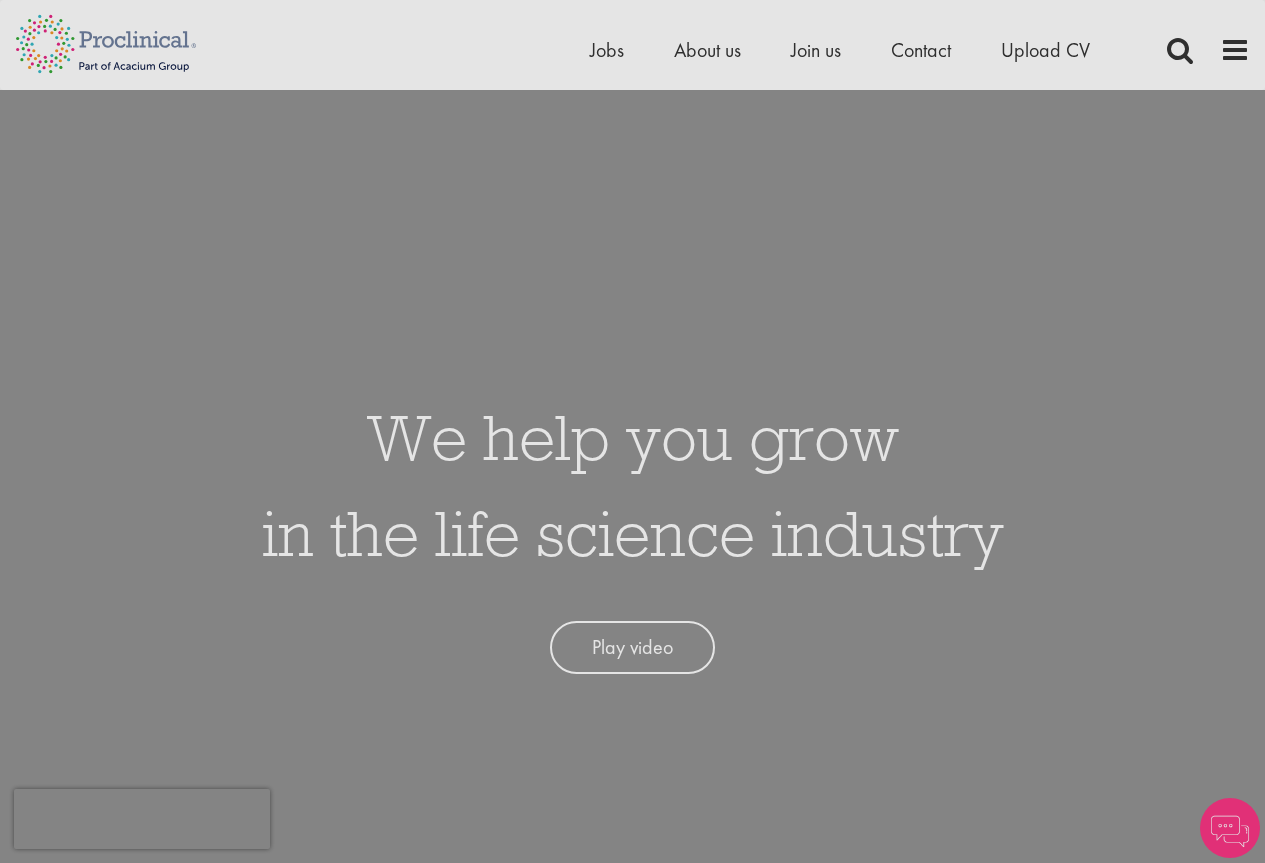 scroll, scrollTop: 0, scrollLeft: 0, axis: both 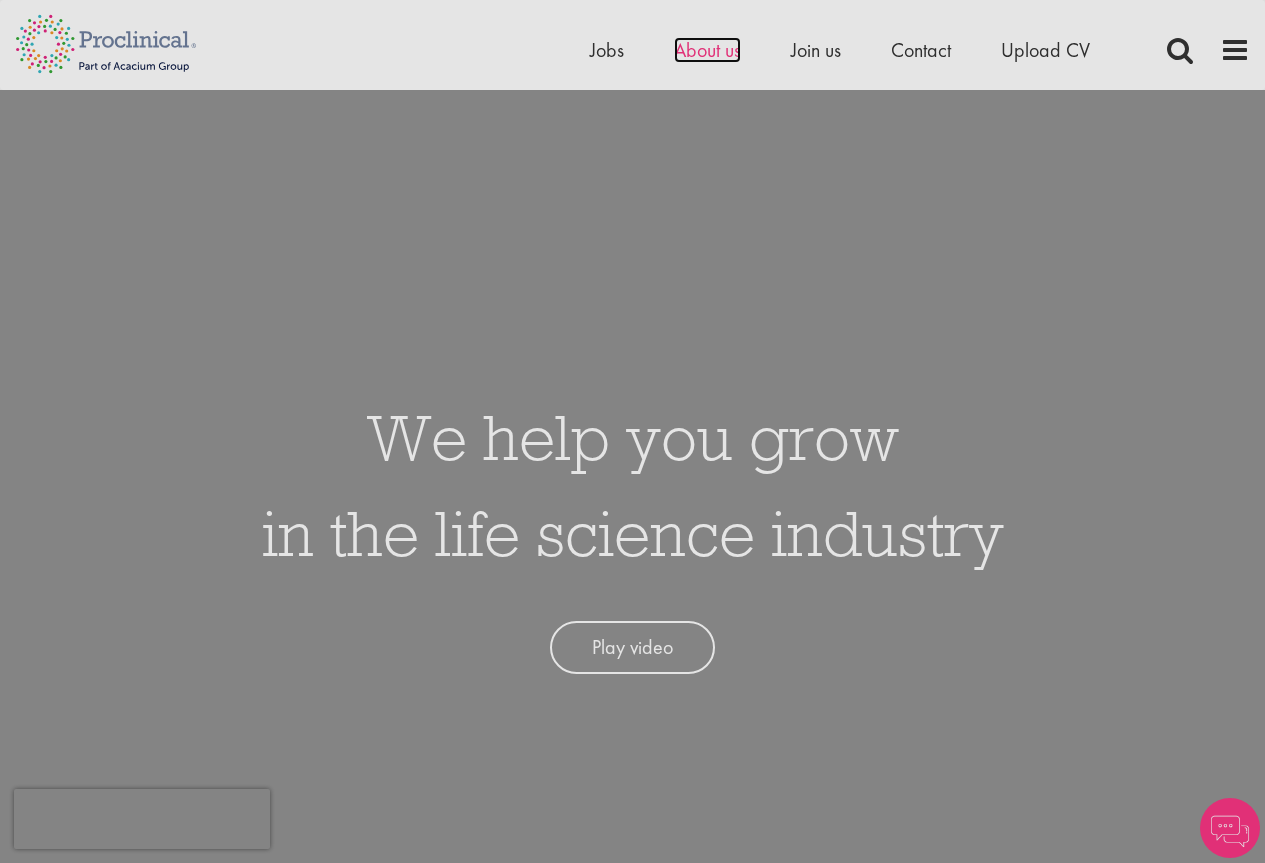 click on "About us" at bounding box center [707, 50] 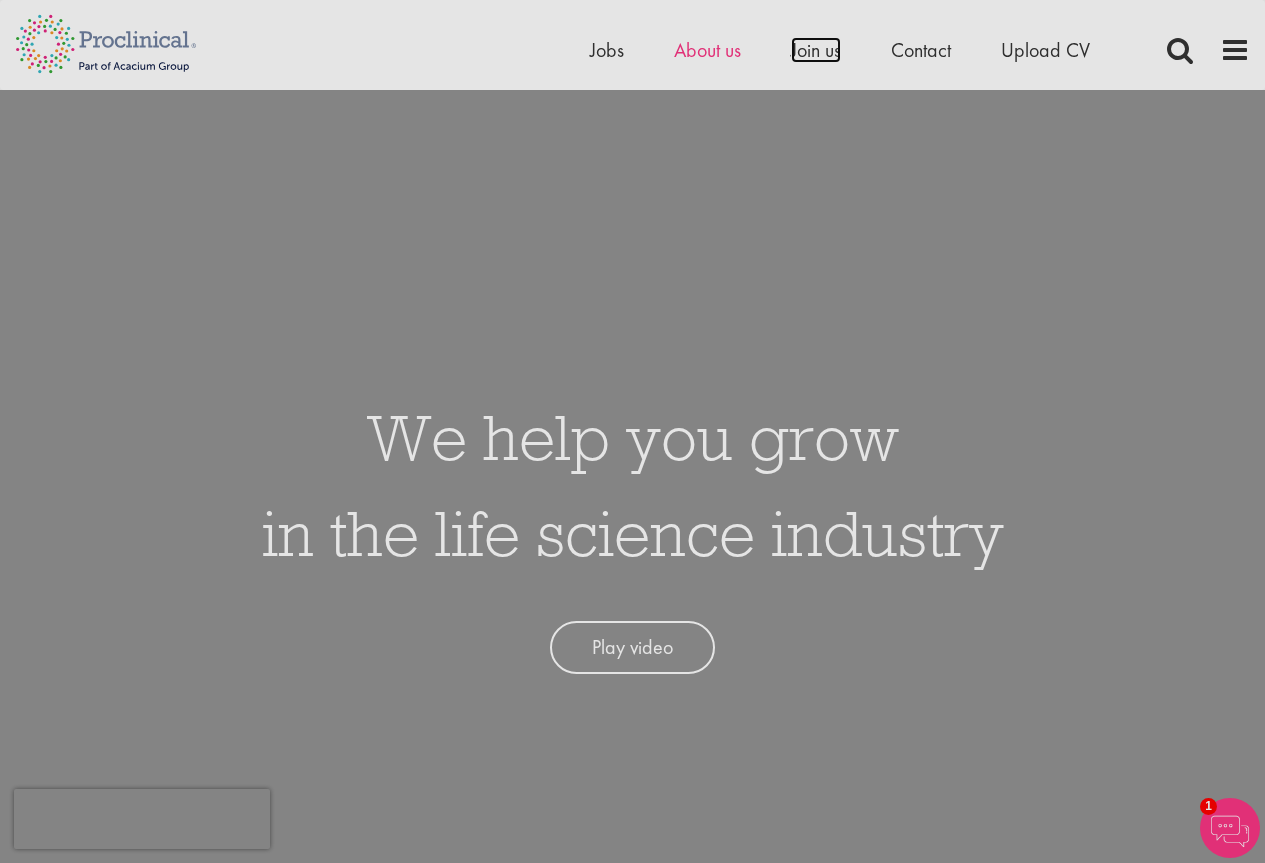 drag, startPoint x: 835, startPoint y: 42, endPoint x: 705, endPoint y: 62, distance: 131.52946 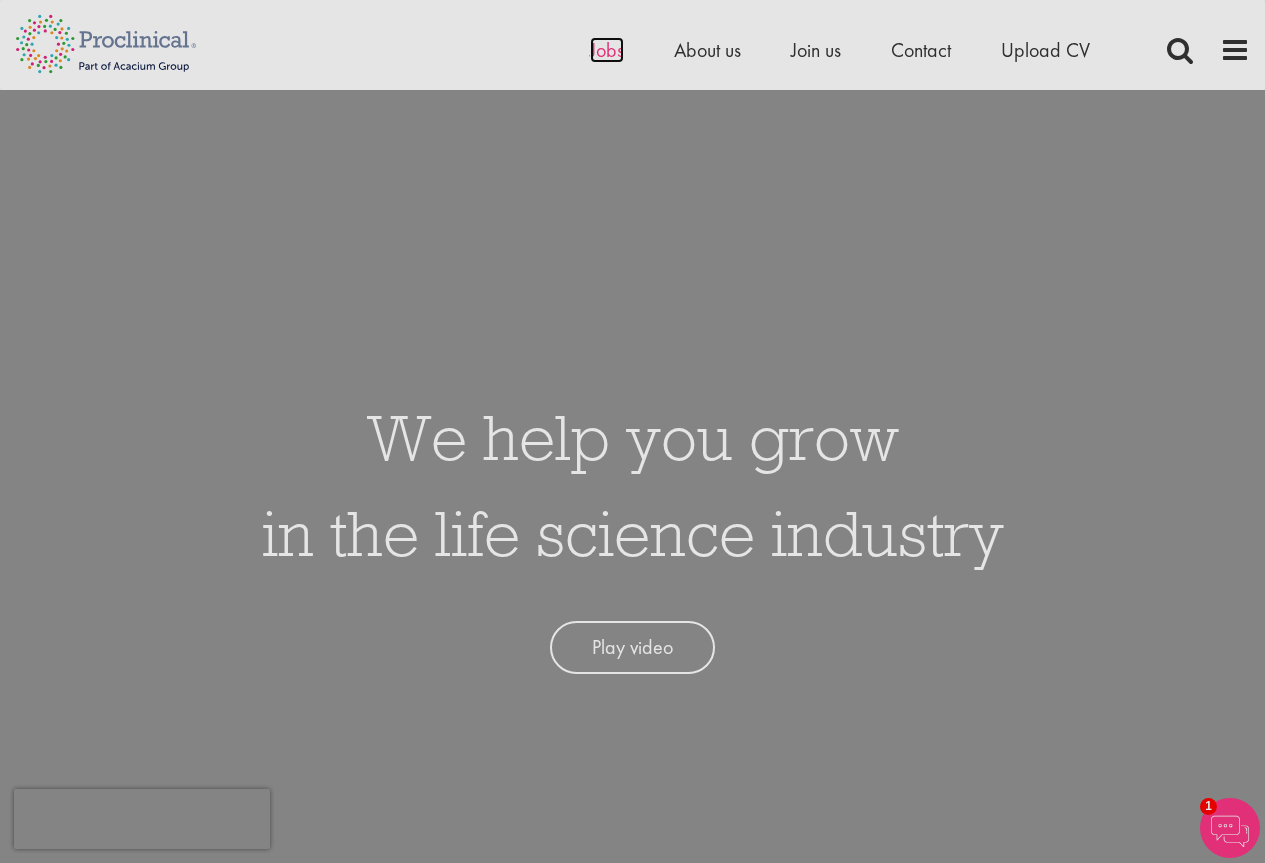 click on "Jobs" at bounding box center (607, 50) 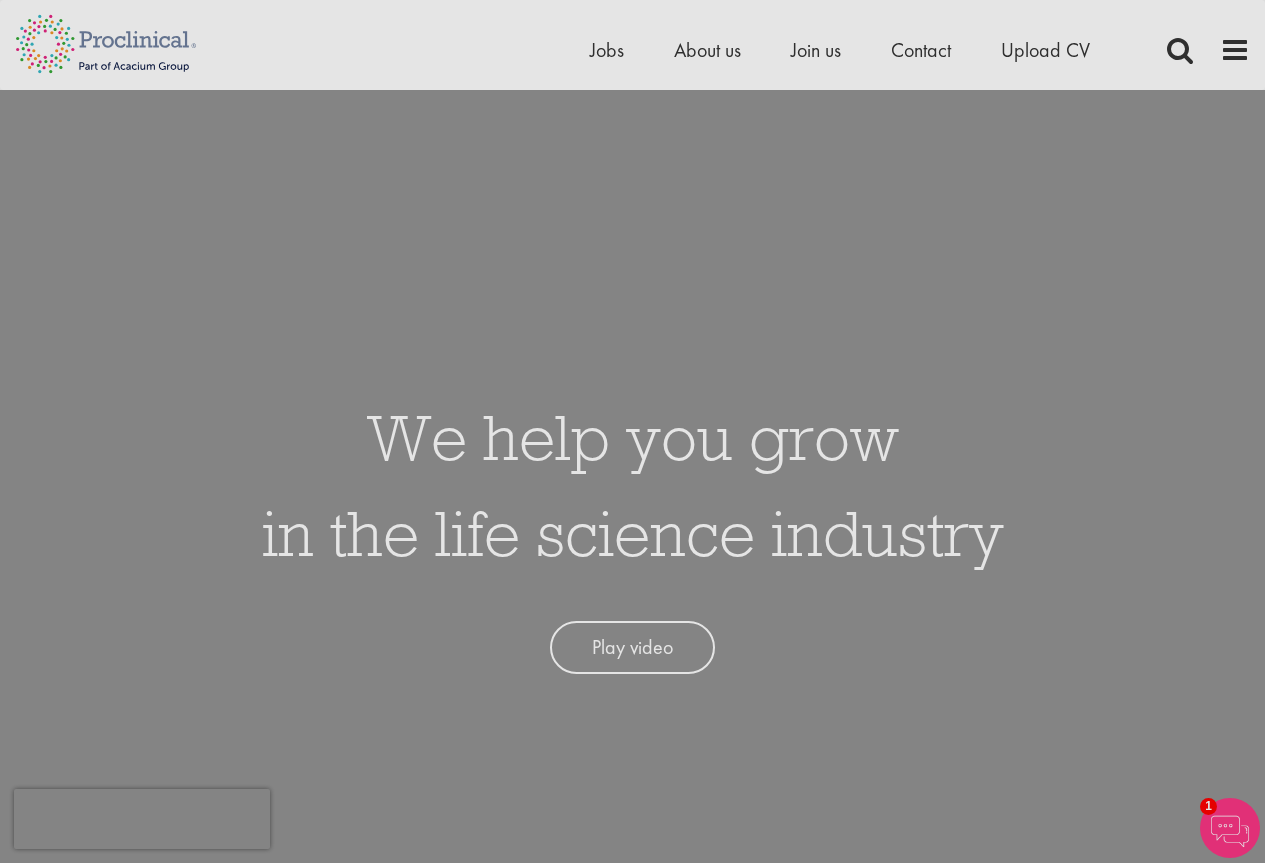click on "Home
Jobs
About us
Join us
Contact
Upload CV" at bounding box center [632, 37] 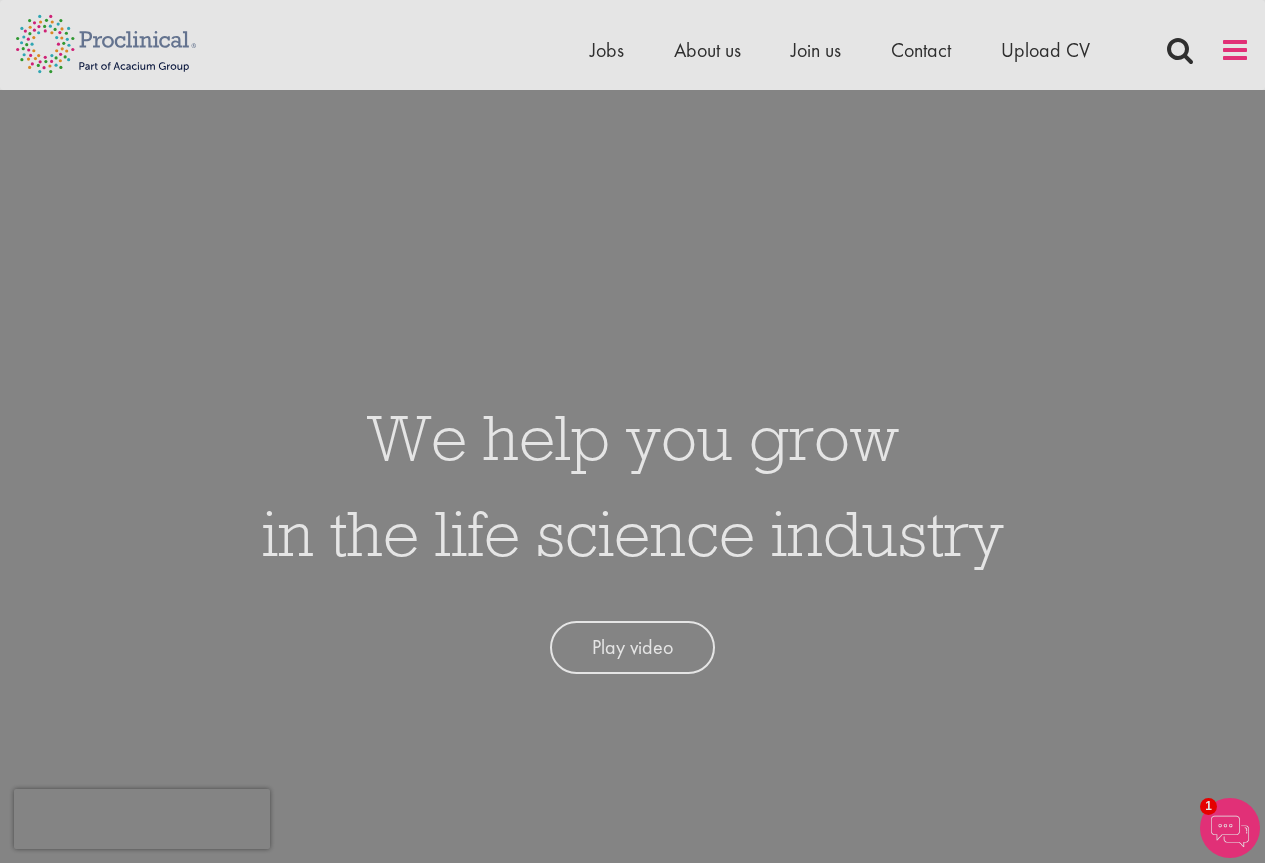 click at bounding box center [1235, 50] 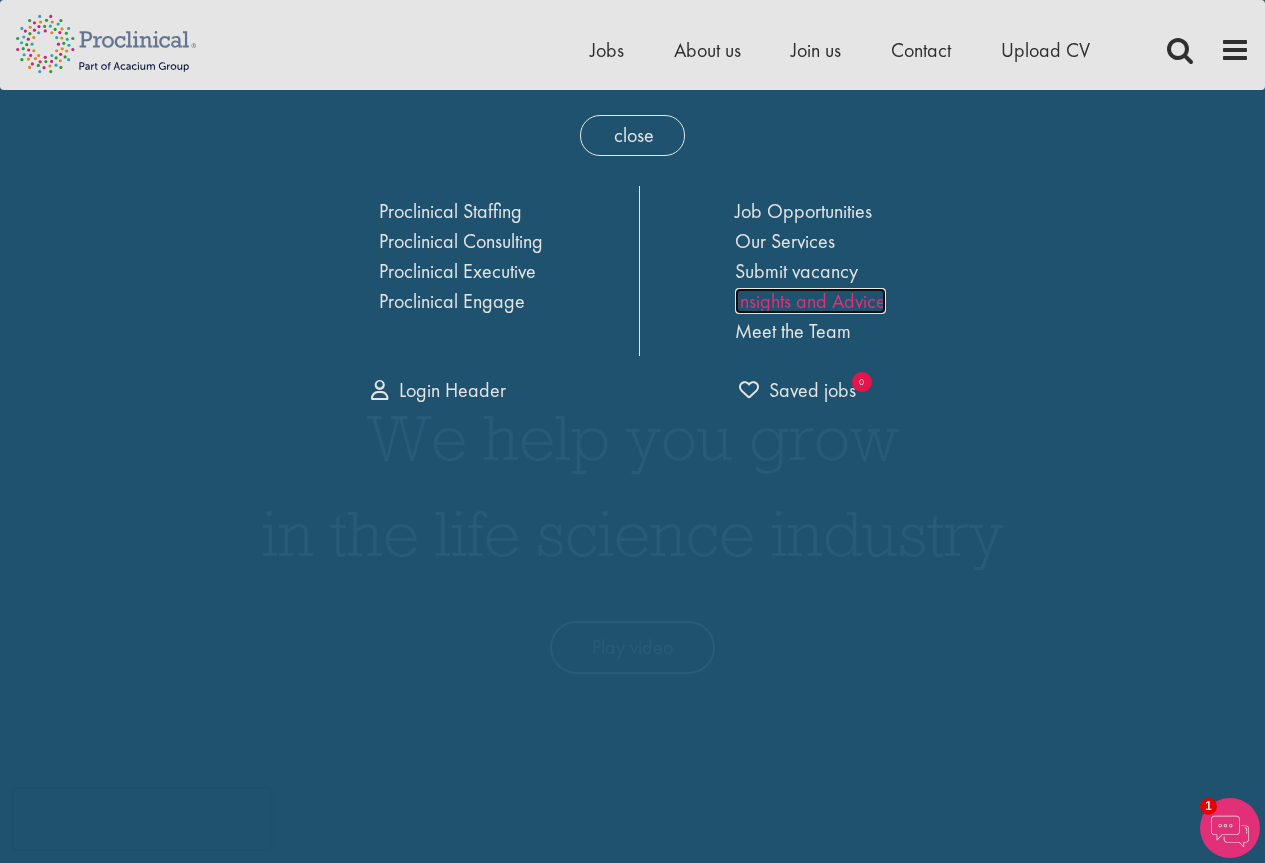 click on "Insights and Advice" at bounding box center [810, 301] 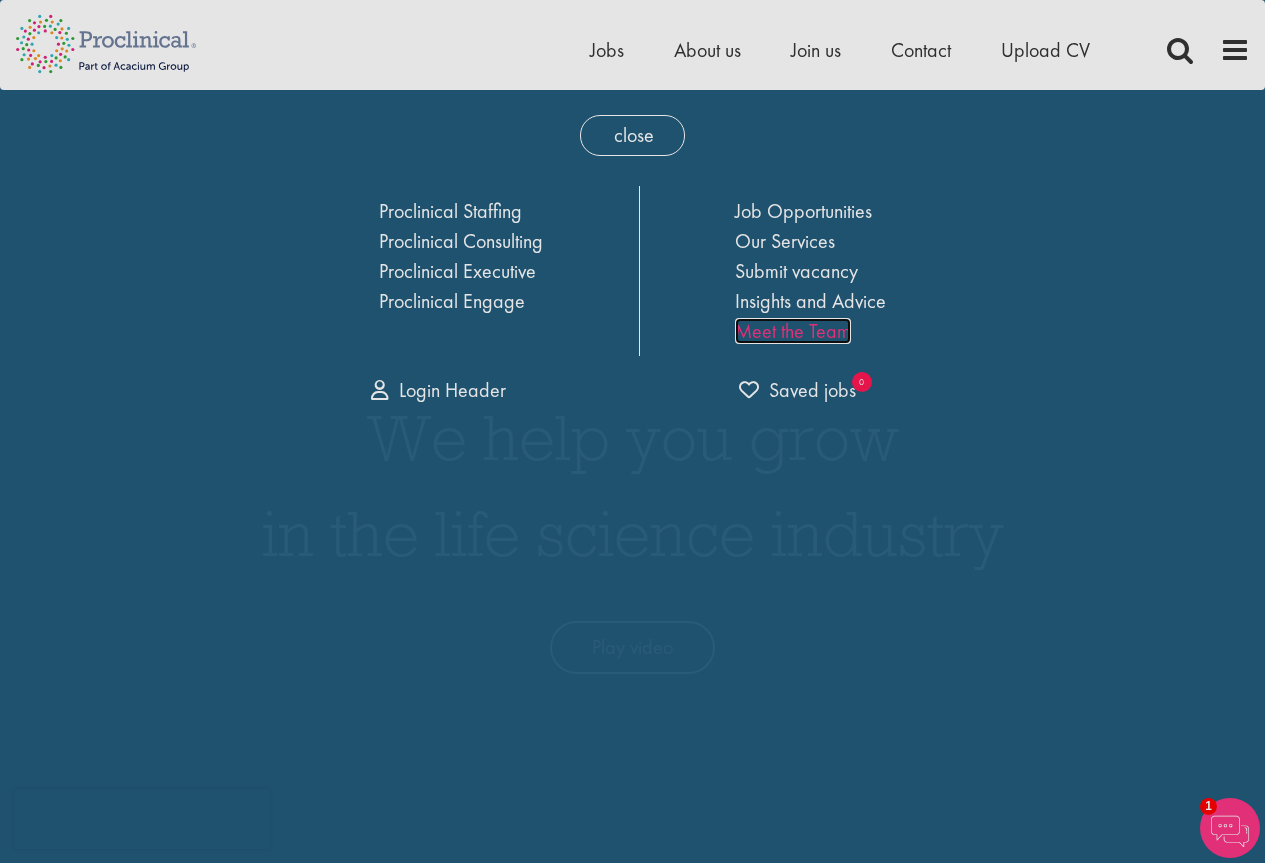 click on "Meet the Team" at bounding box center (793, 331) 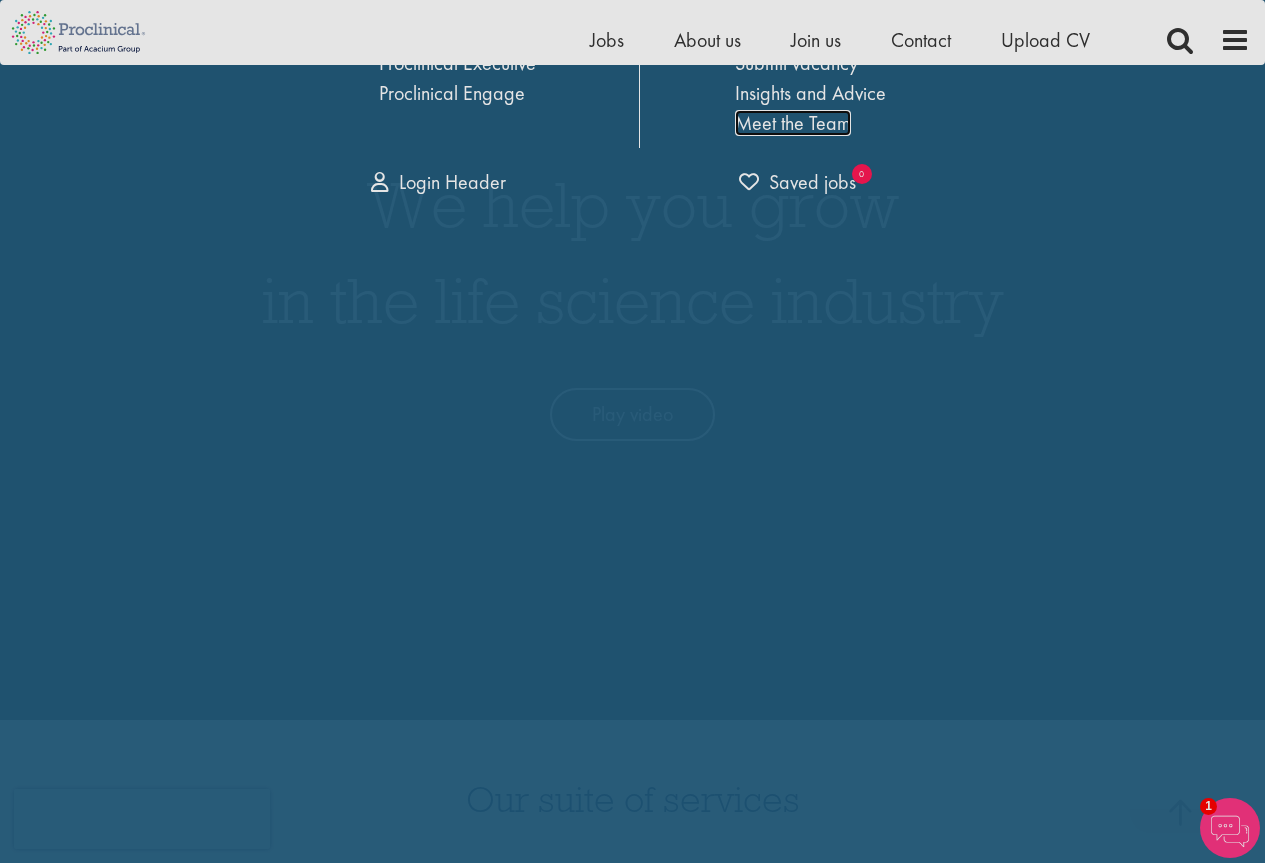 scroll, scrollTop: 0, scrollLeft: 0, axis: both 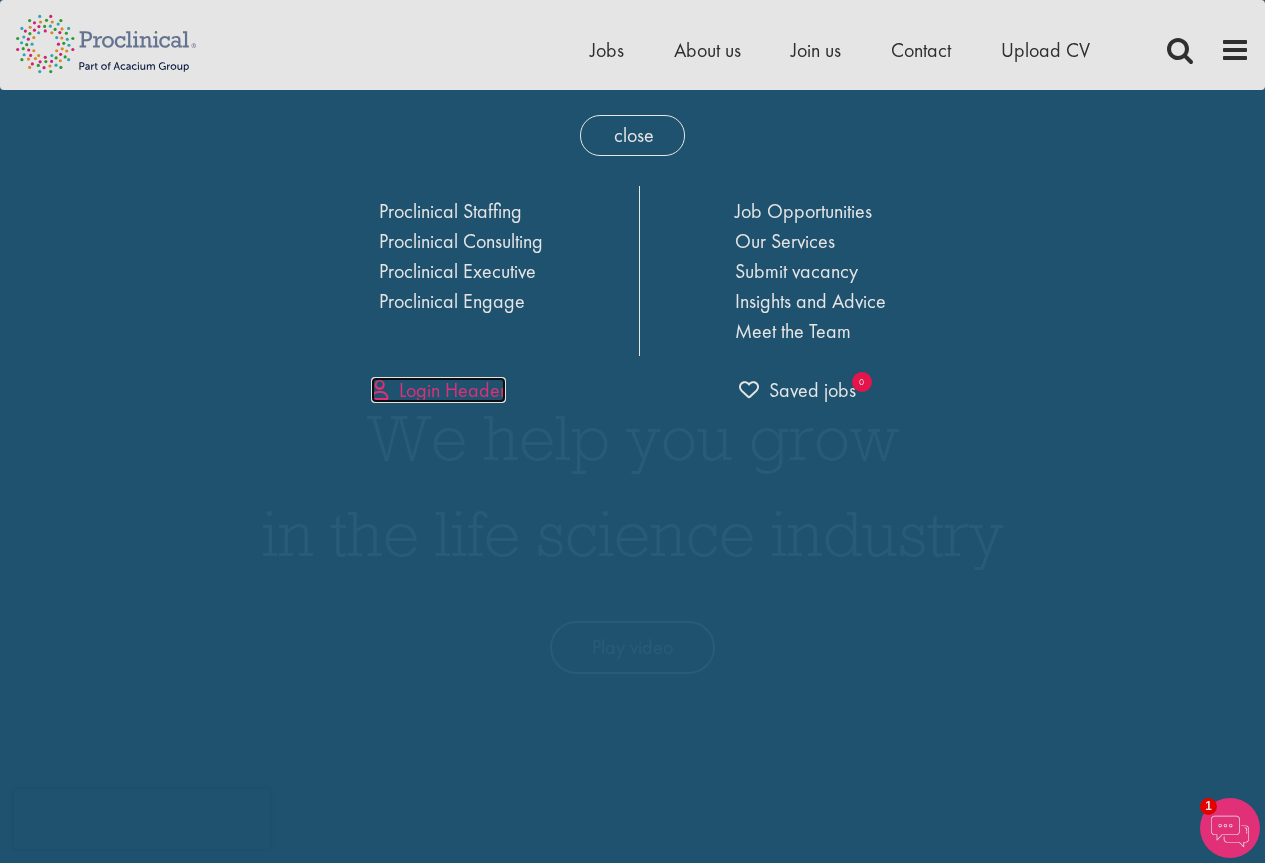 click on "Login Header" at bounding box center (438, 390) 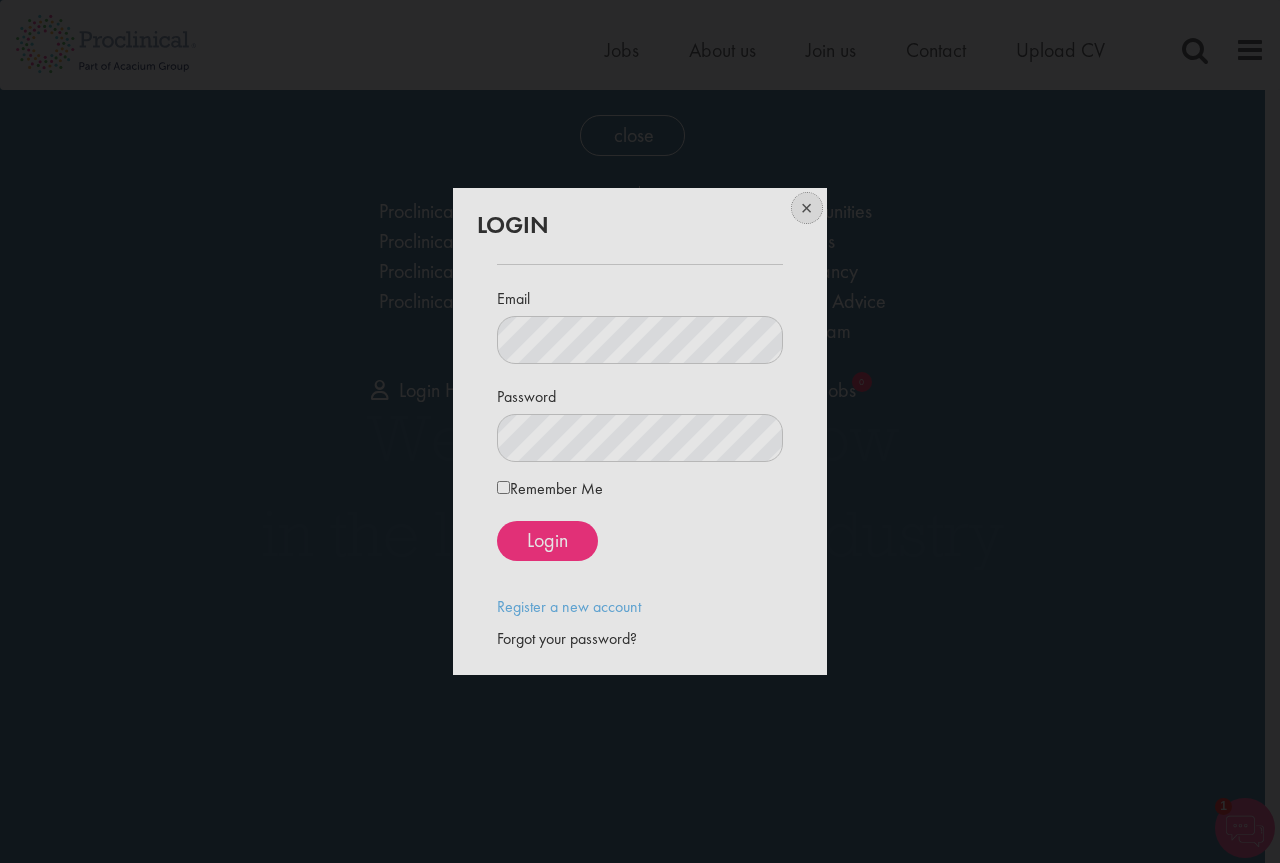click at bounding box center (805, 210) 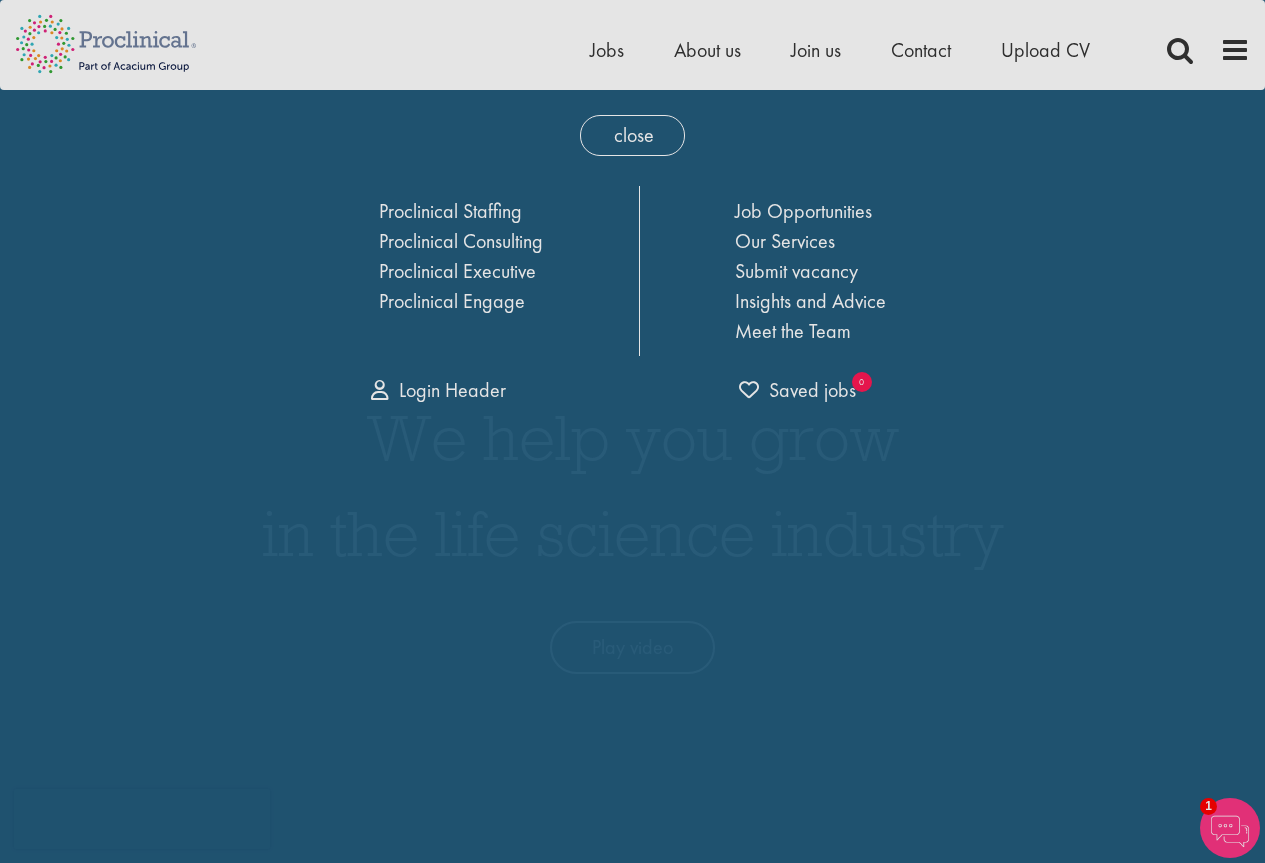 drag, startPoint x: 1237, startPoint y: 43, endPoint x: 1276, endPoint y: 53, distance: 40.261642 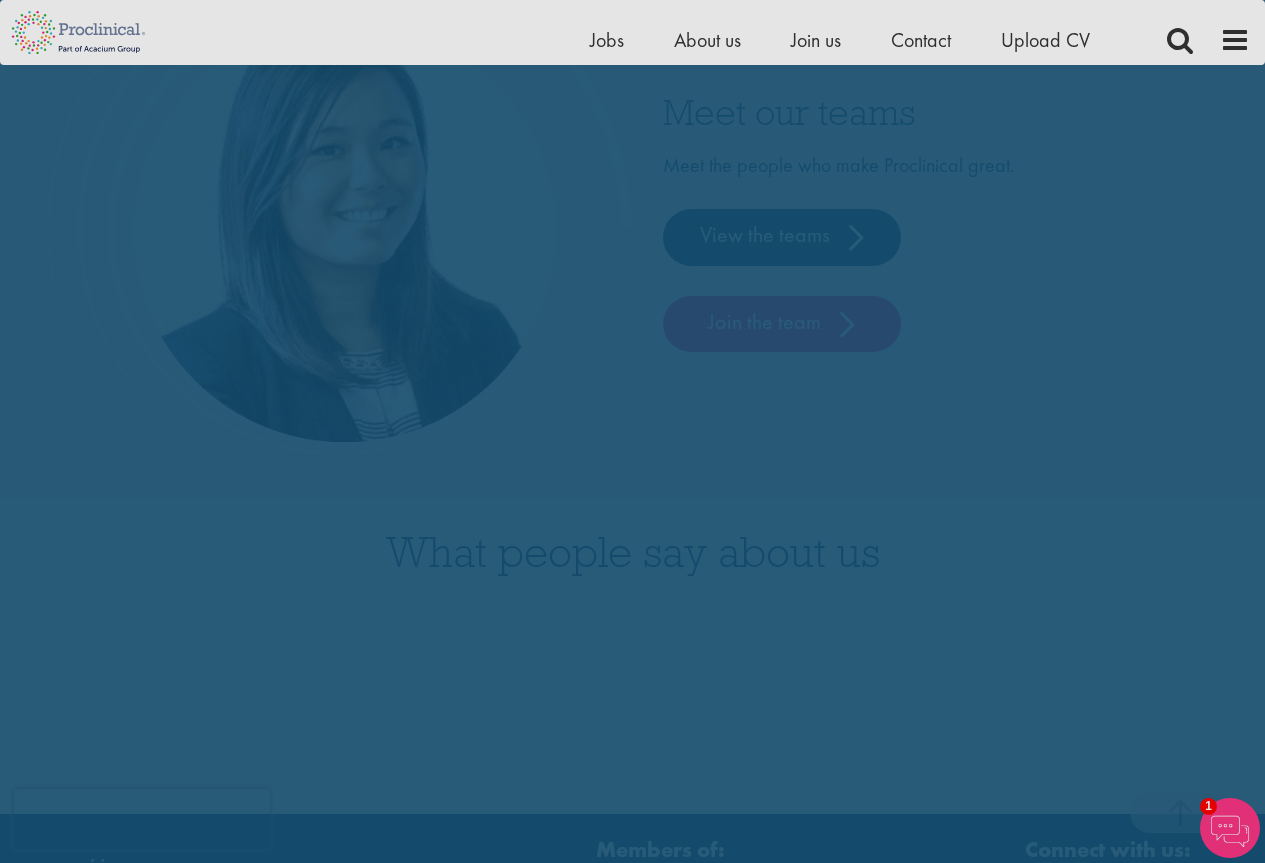 scroll, scrollTop: 4968, scrollLeft: 0, axis: vertical 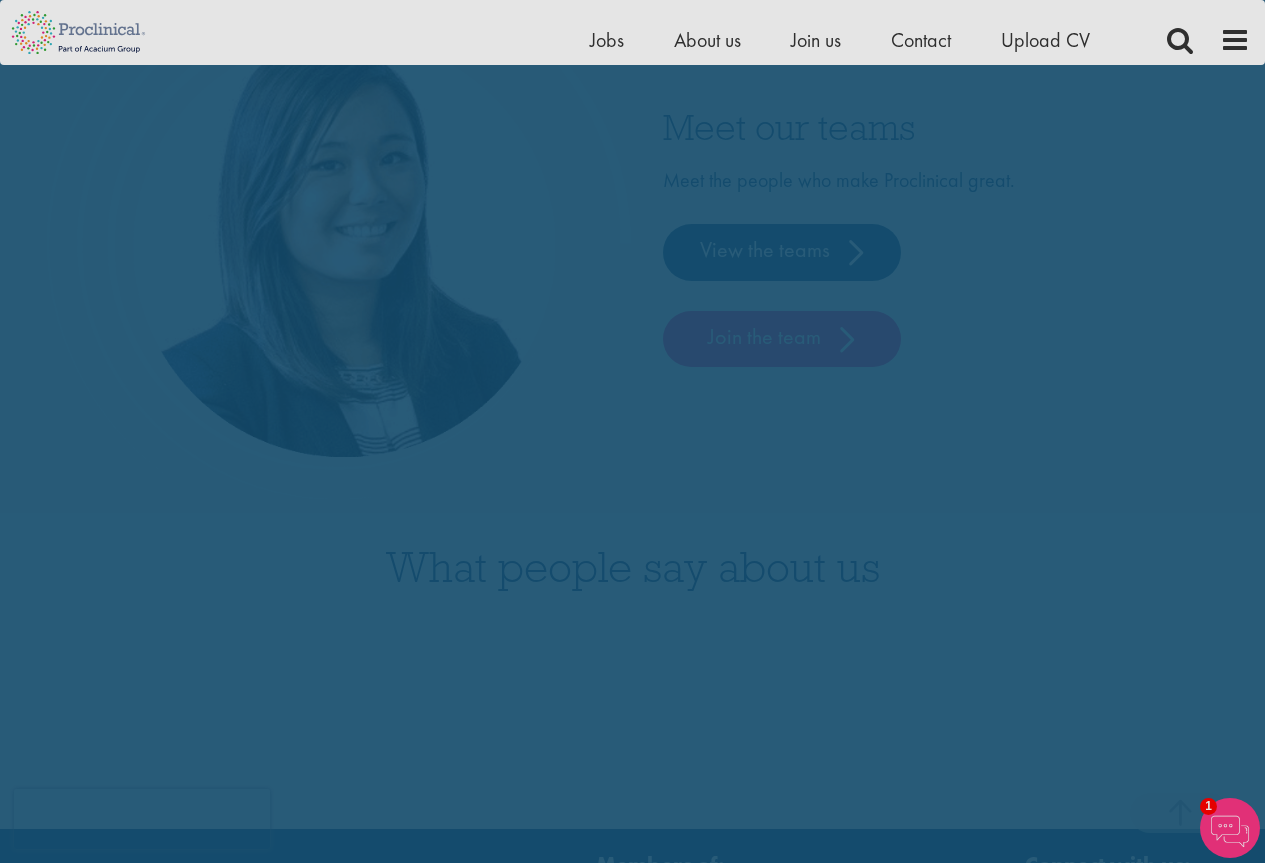 click on "close
Home
Jobs
About us
Join us
Contact
Upload CV
Proclinical Staffing
Proclinical Consulting
Proclinical Executive
Proclinical Engage
Job Opportunities
Our Services
Submit vacancy
Insights and Advice
Meet the Team
Login Header
Login
0" at bounding box center [632, -1928] 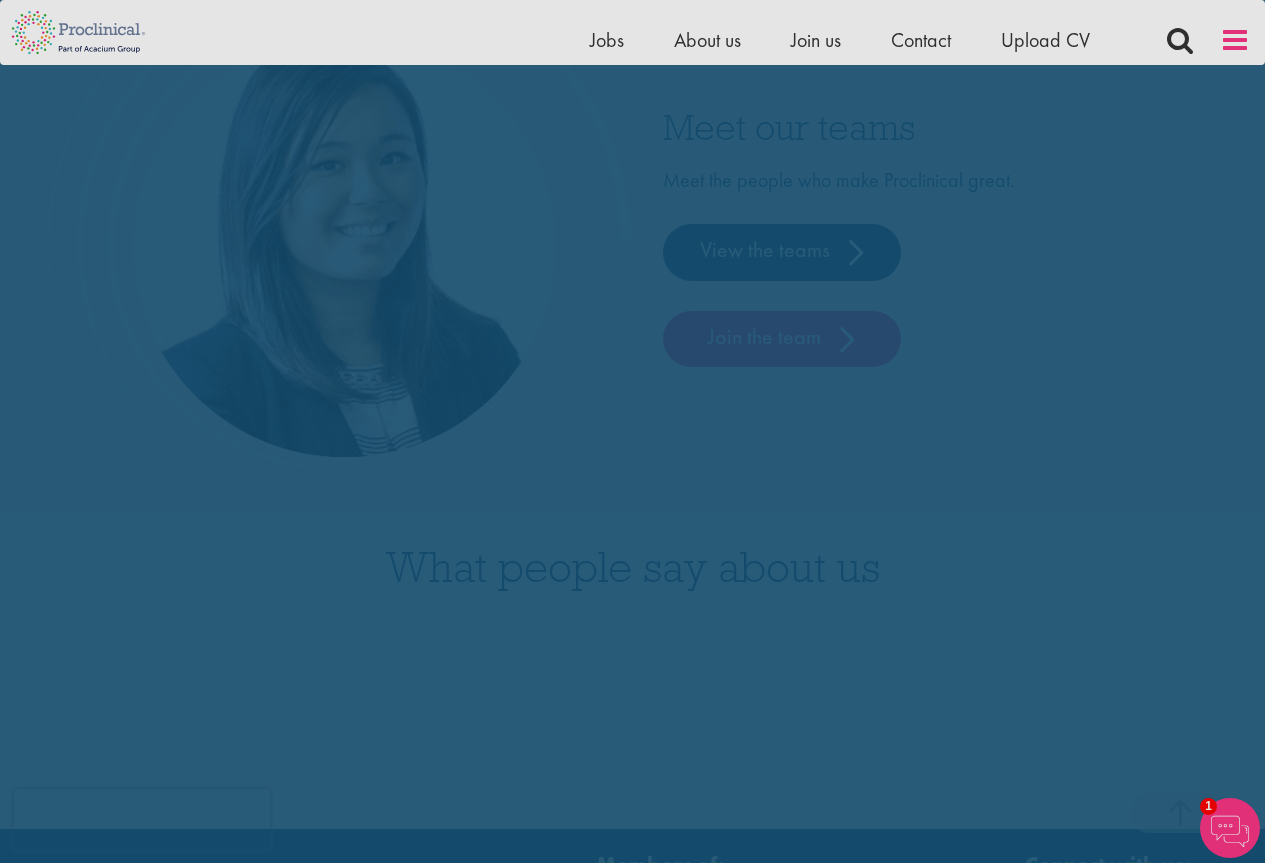 click at bounding box center [1235, 40] 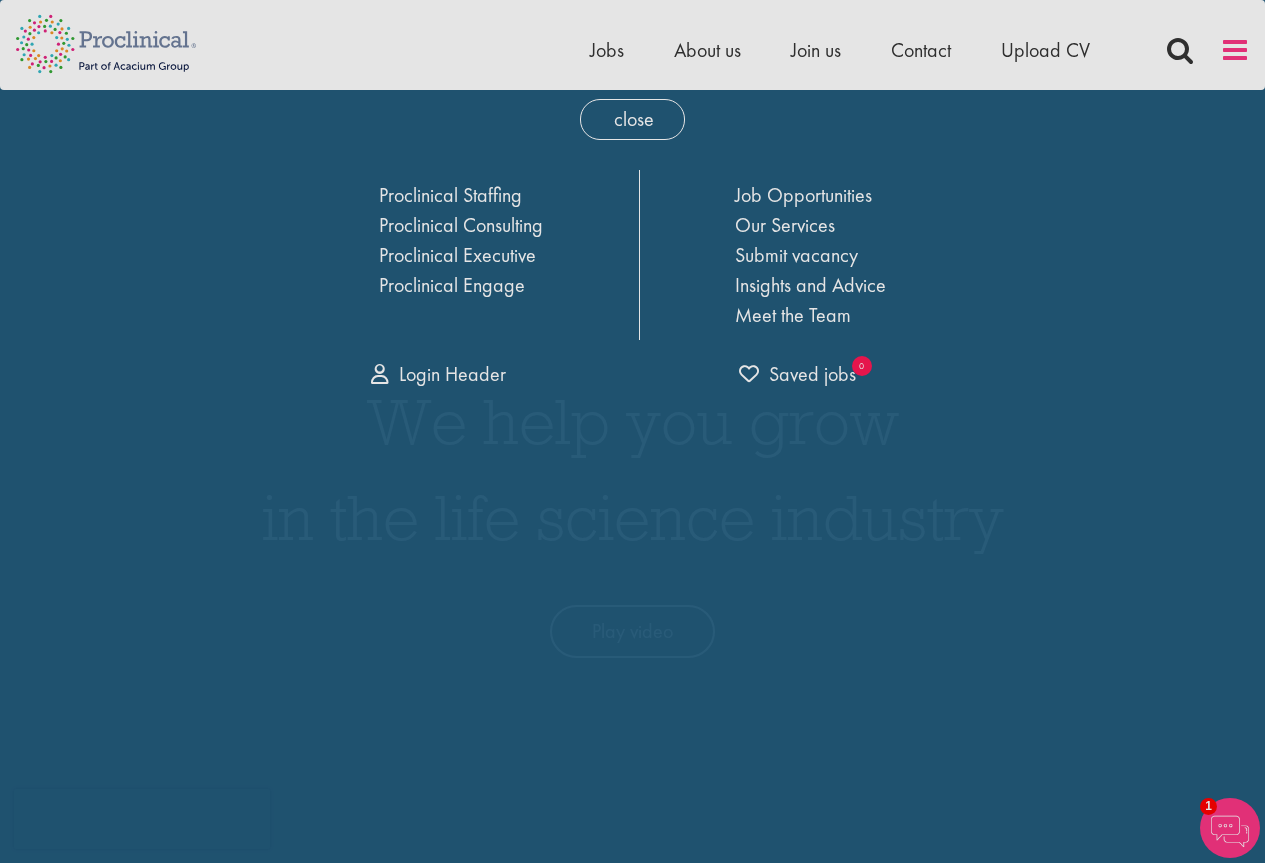 scroll, scrollTop: 0, scrollLeft: 0, axis: both 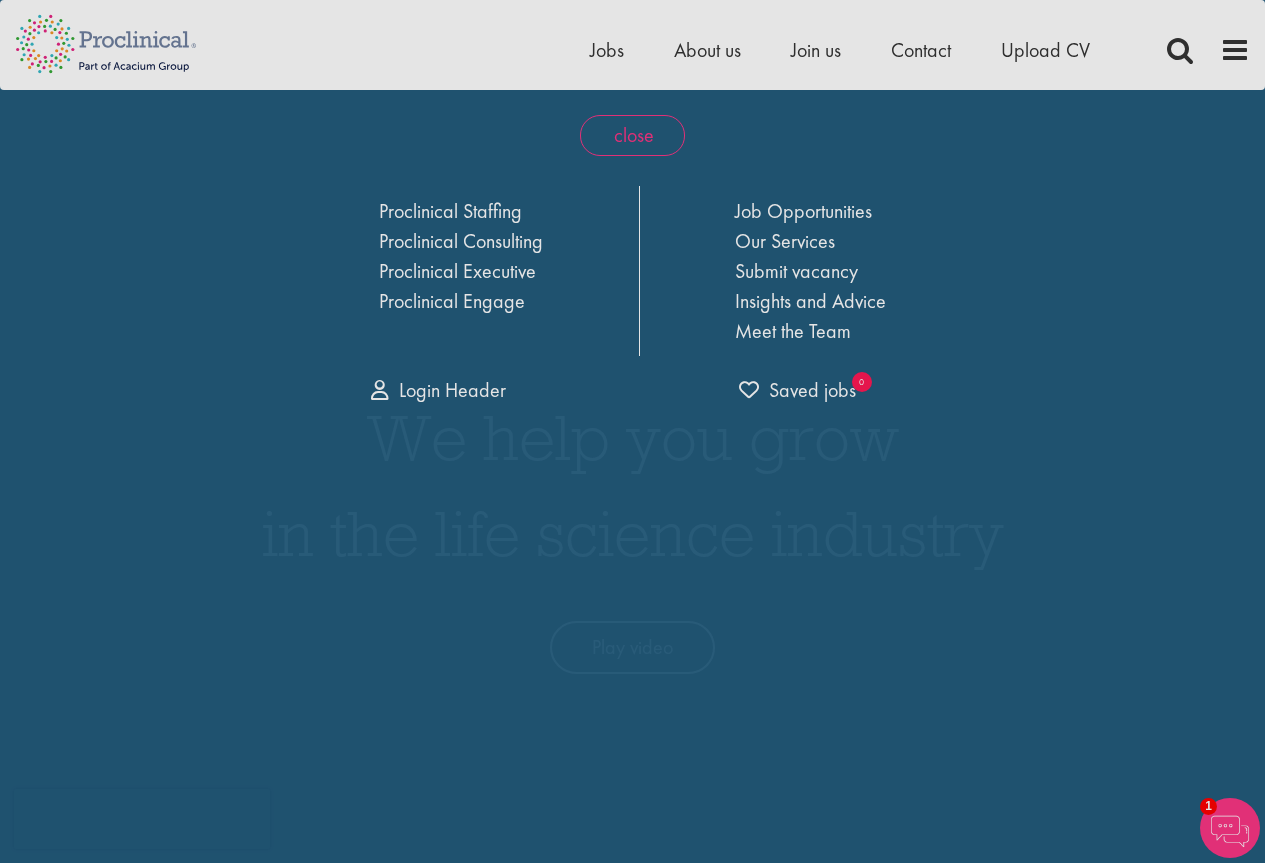 click on "close" at bounding box center (632, 135) 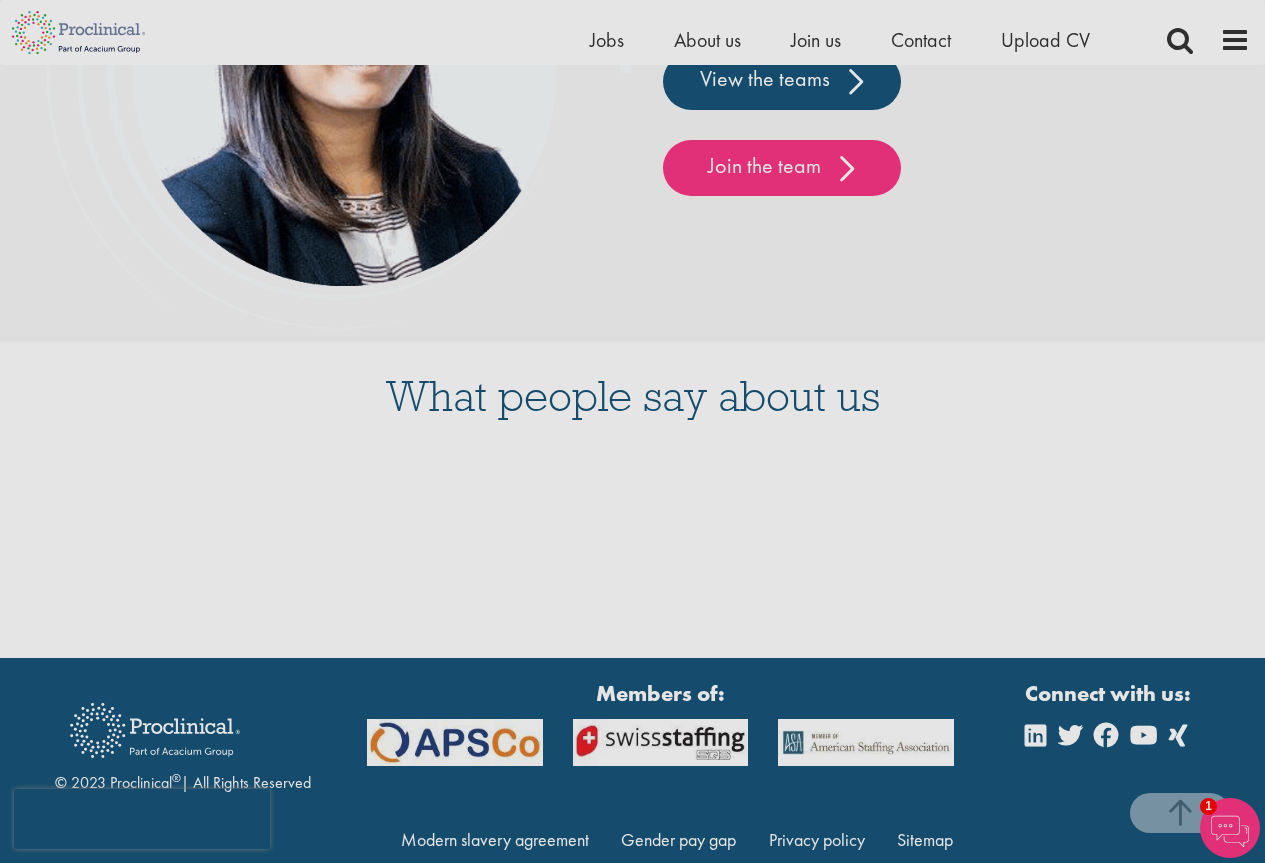 scroll, scrollTop: 5218, scrollLeft: 0, axis: vertical 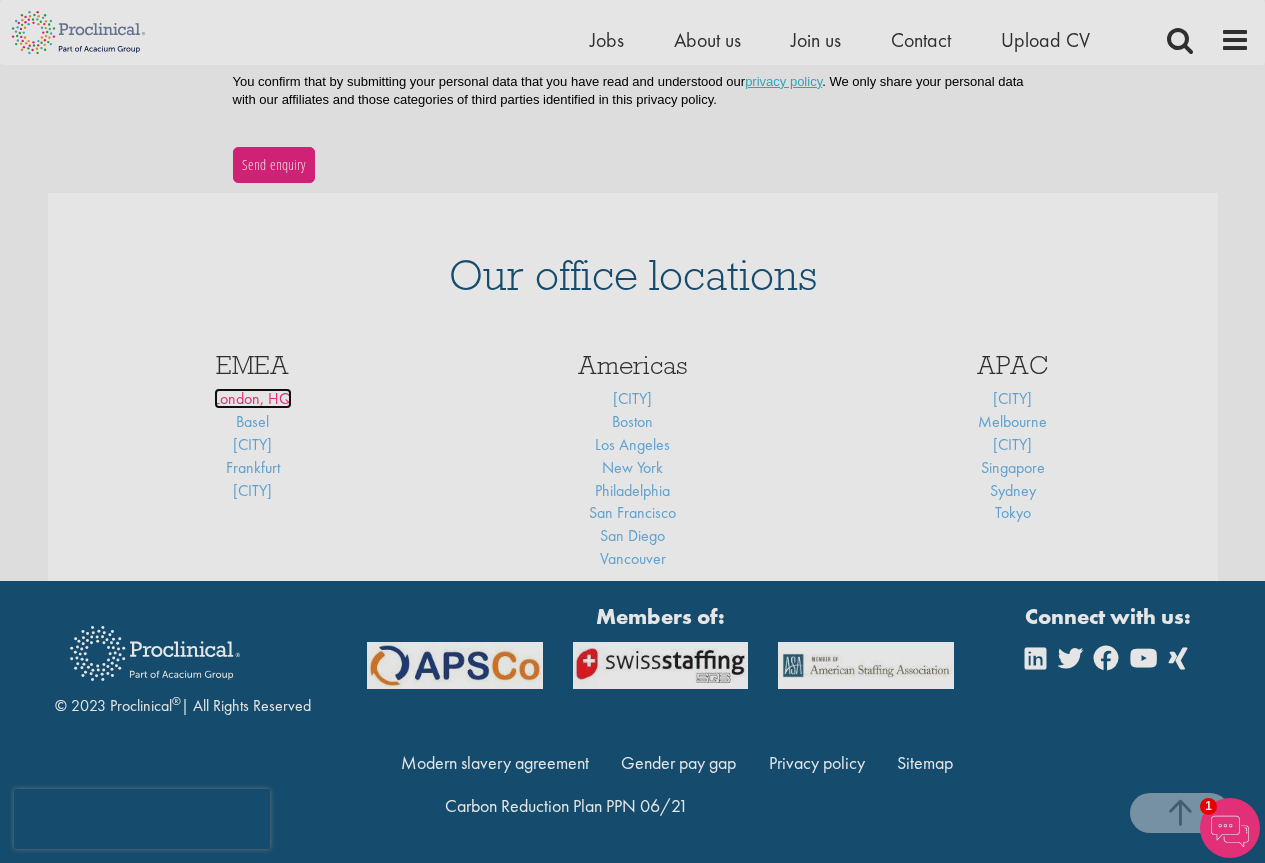 click on "London, HQ" at bounding box center (253, 398) 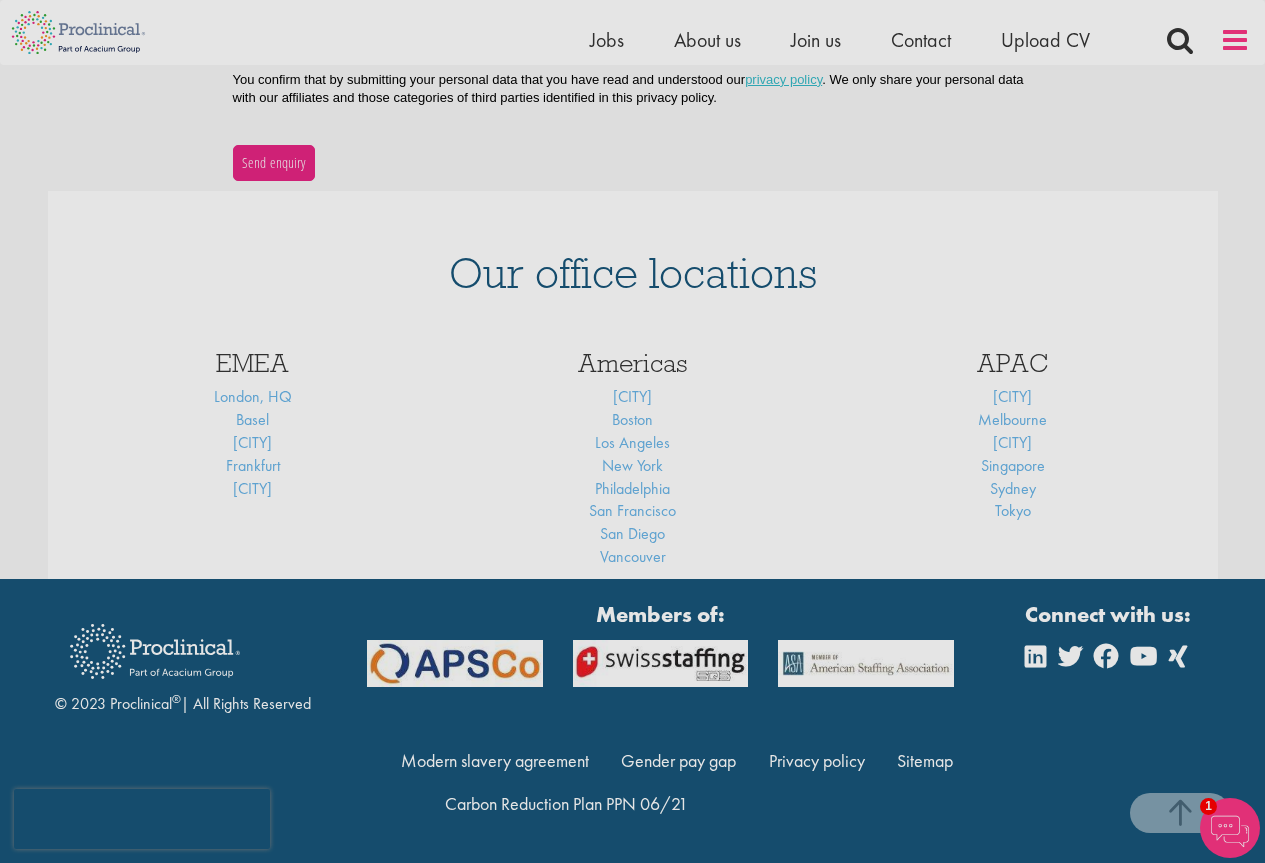 click at bounding box center (1235, 40) 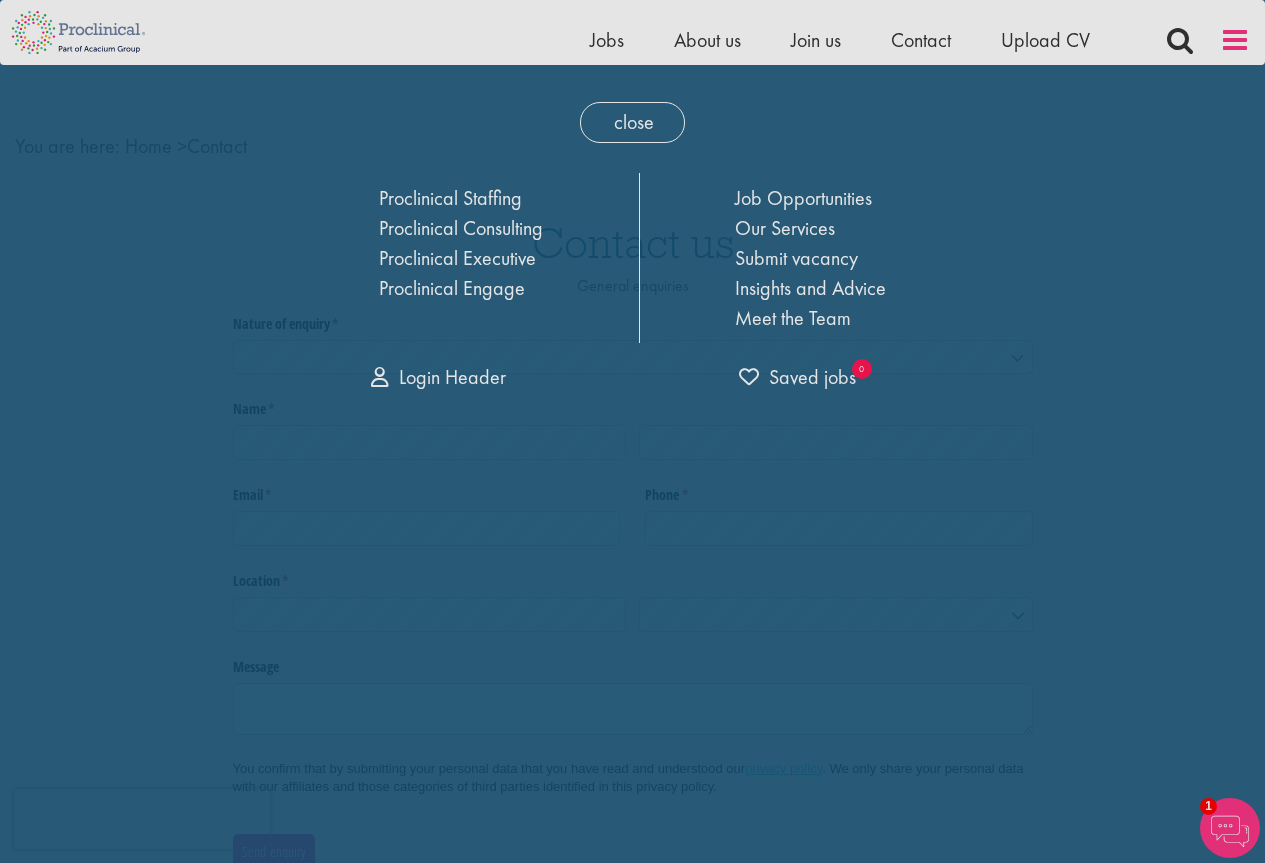 scroll, scrollTop: 0, scrollLeft: 0, axis: both 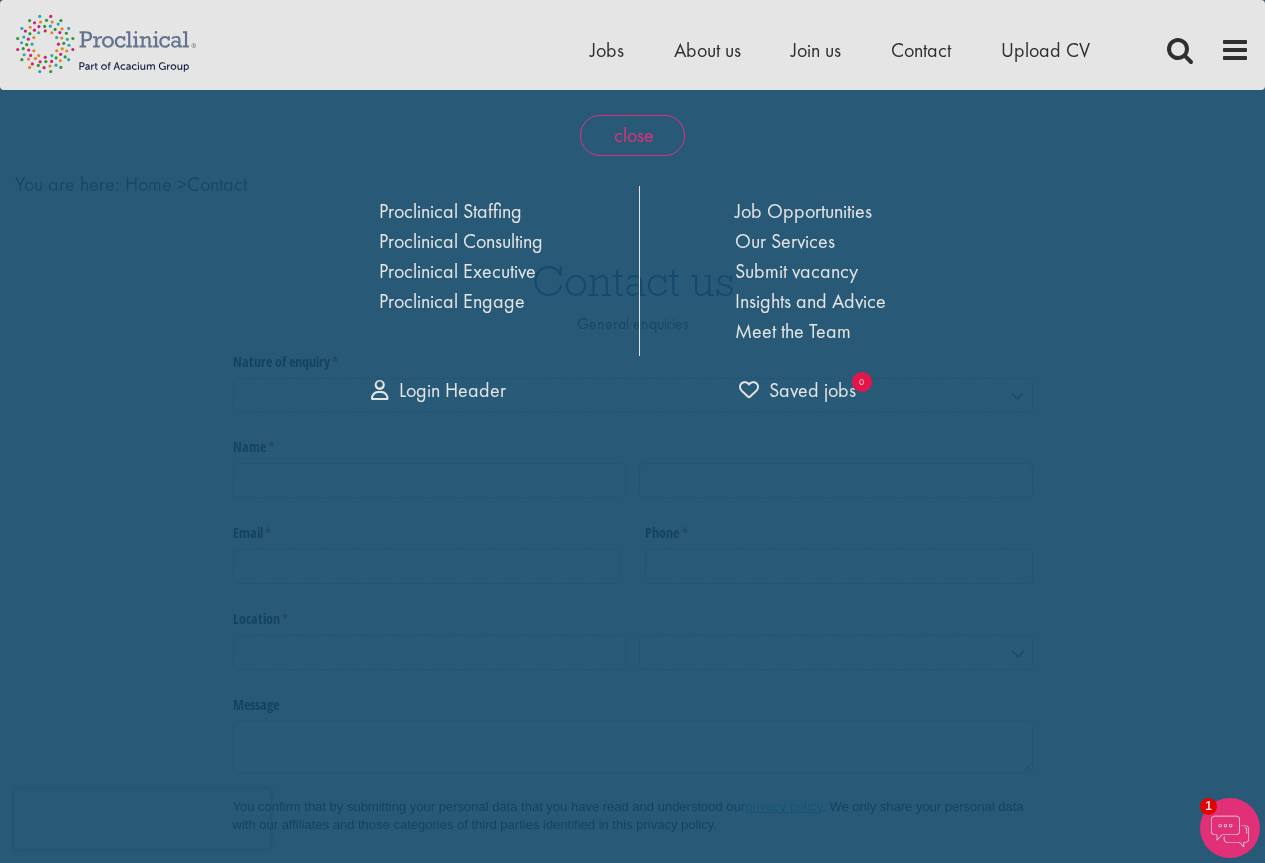 click on "close" at bounding box center [632, 135] 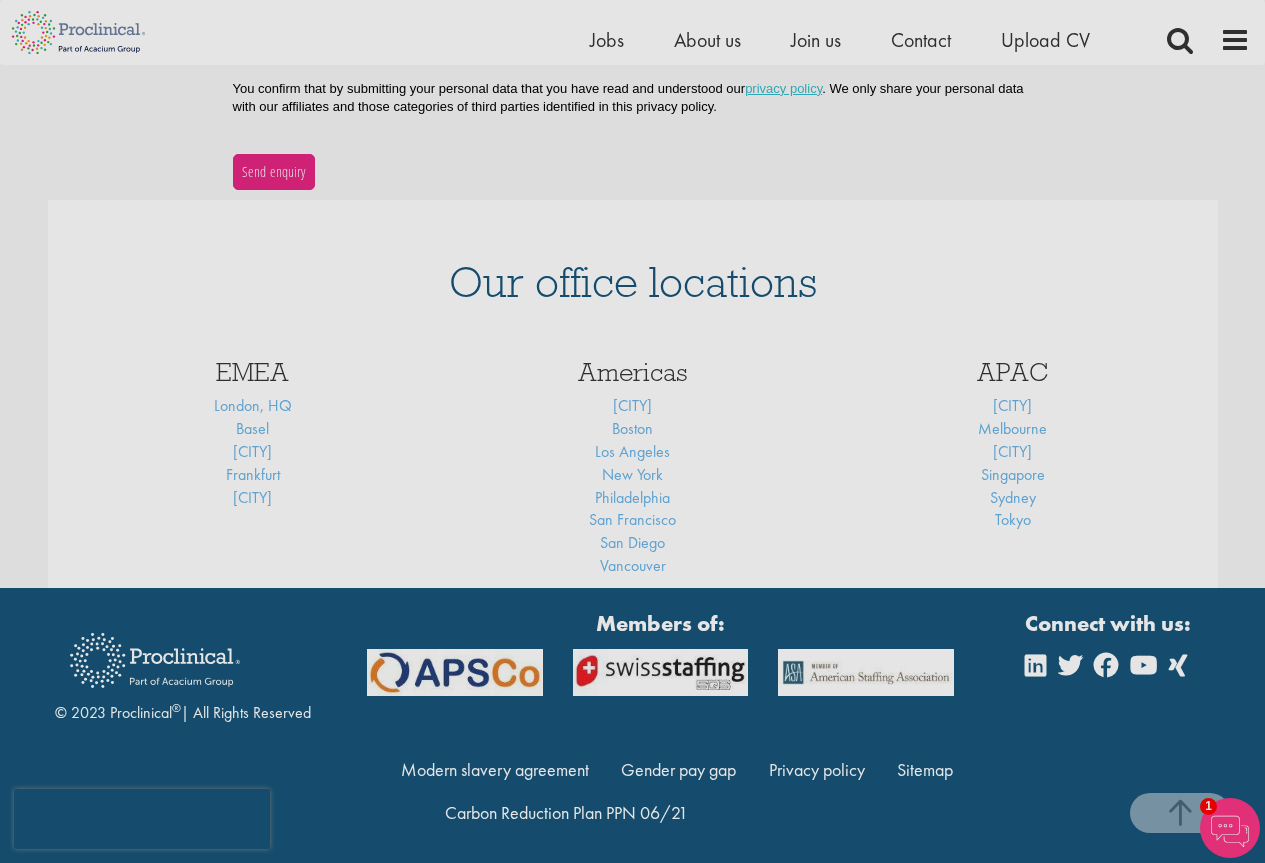 scroll, scrollTop: 702, scrollLeft: 0, axis: vertical 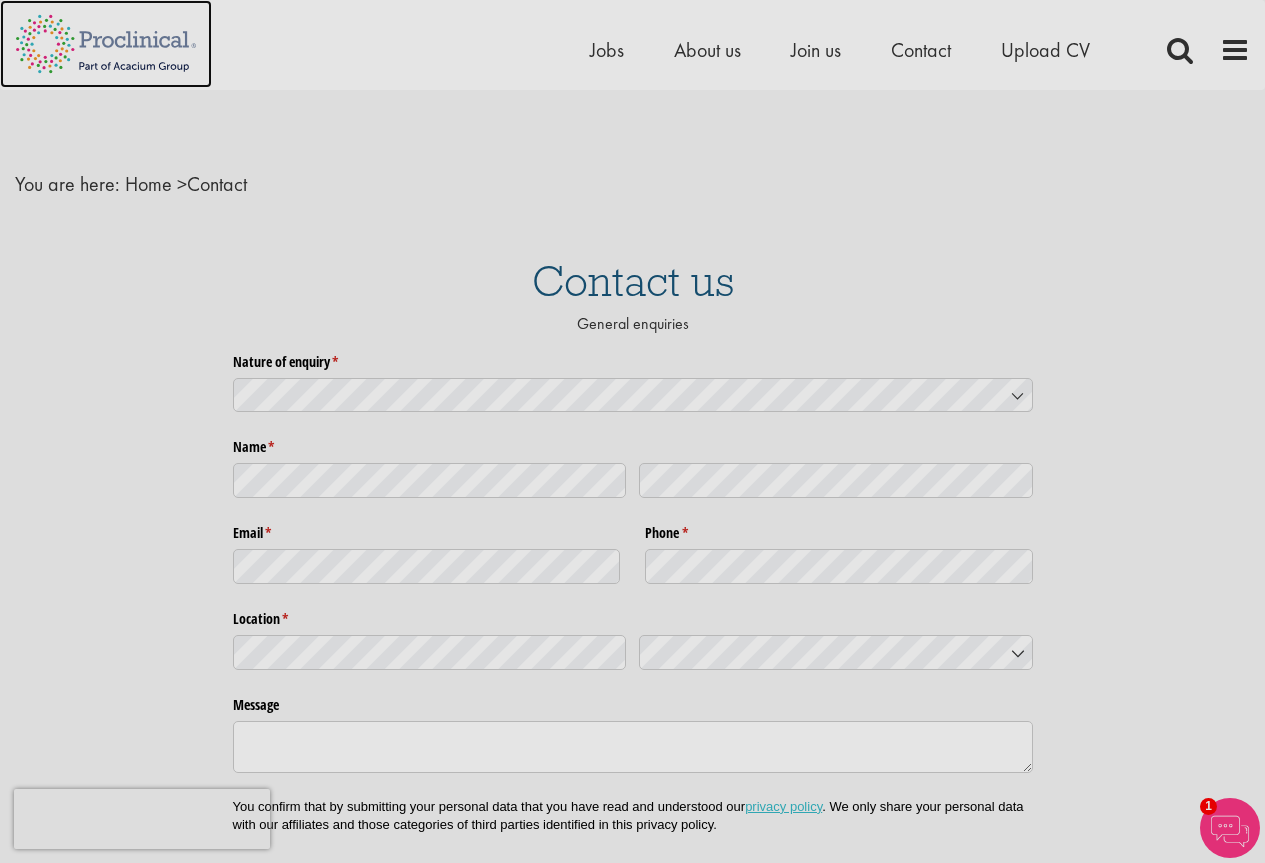 click at bounding box center [106, 44] 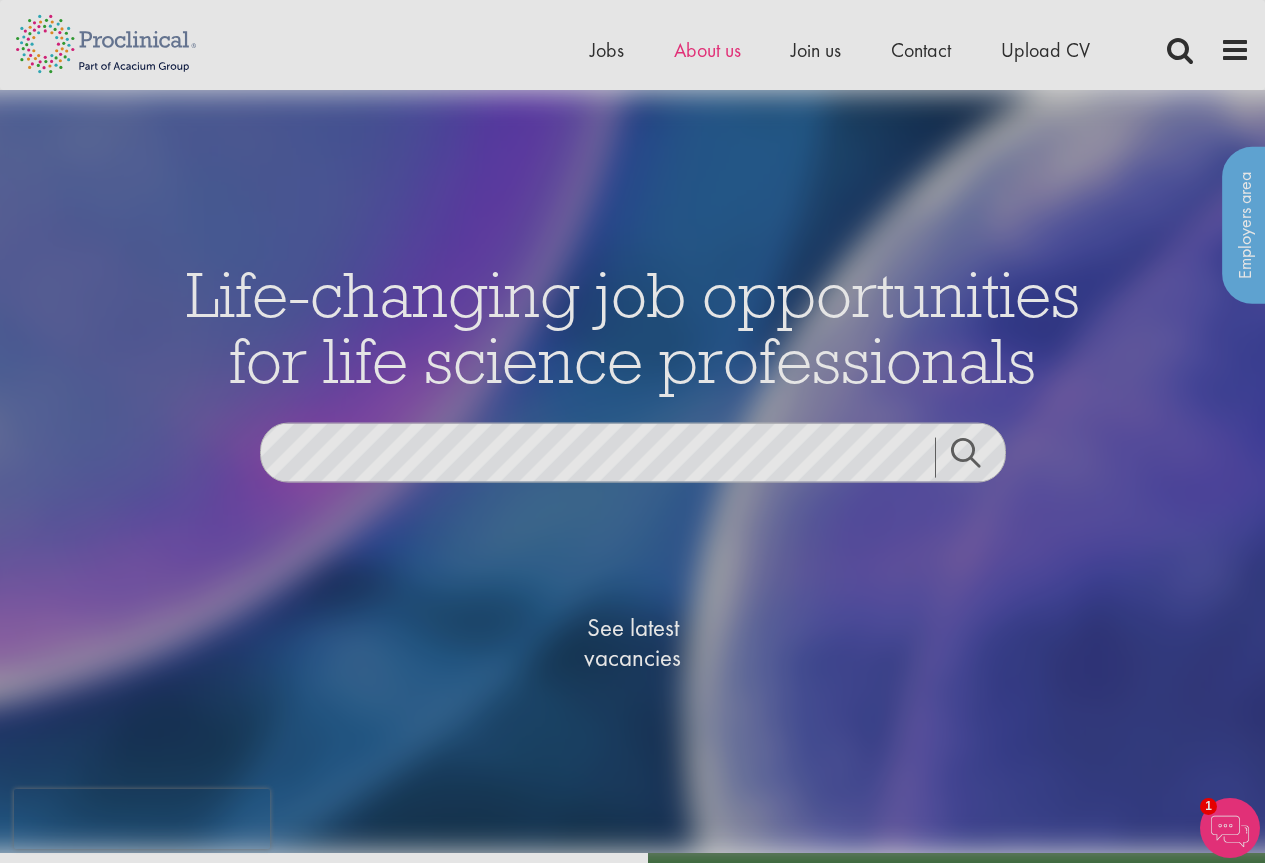 scroll, scrollTop: 0, scrollLeft: 0, axis: both 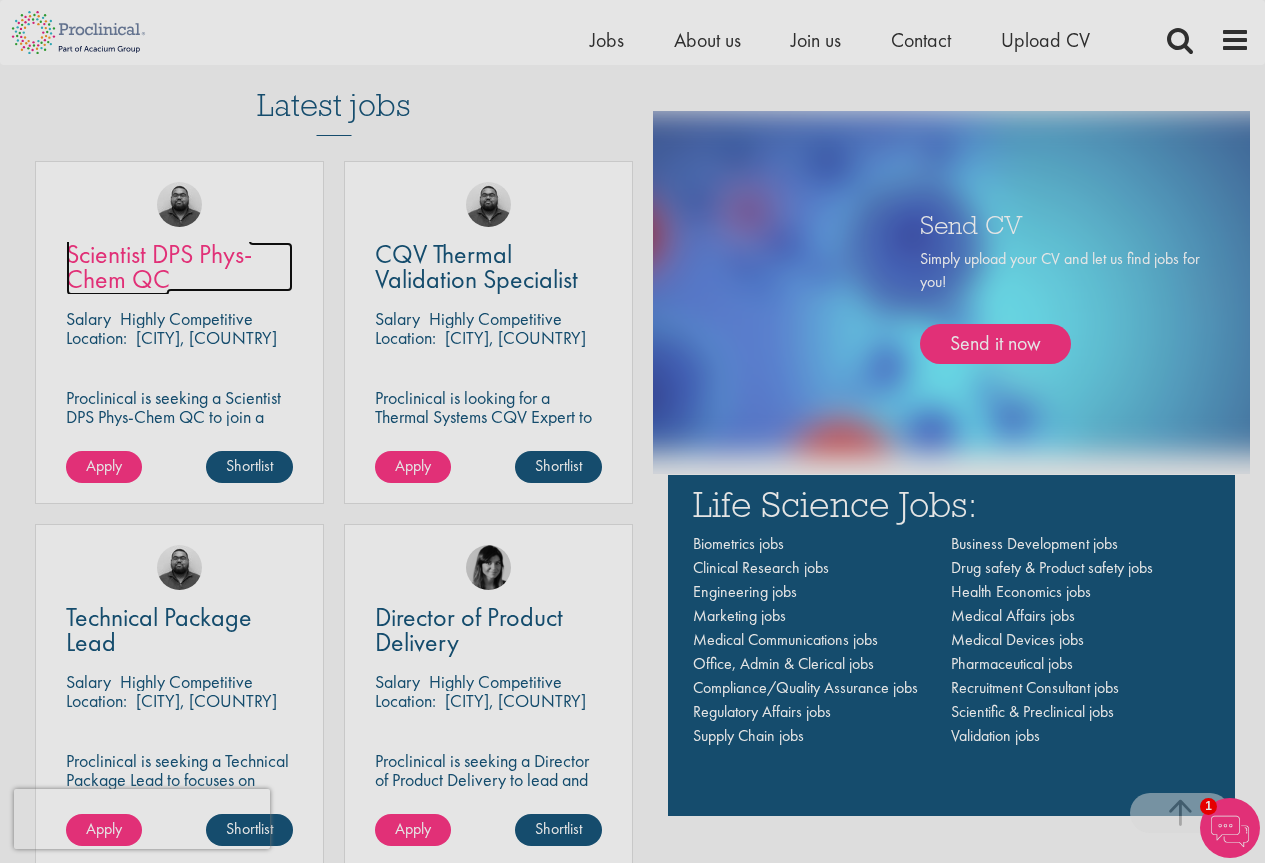 click on "Scientist DPS Phys-Chem QC" at bounding box center [159, 266] 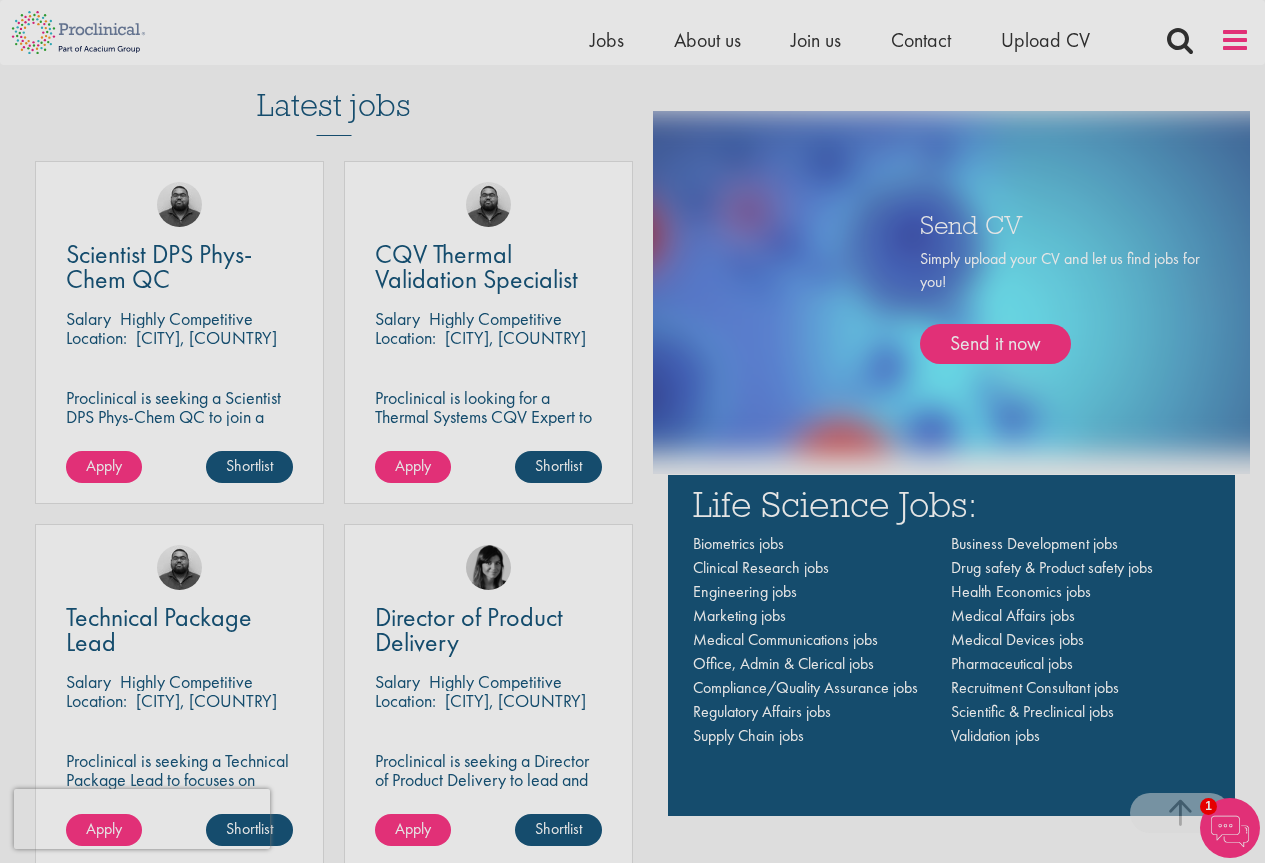 click at bounding box center (1235, 40) 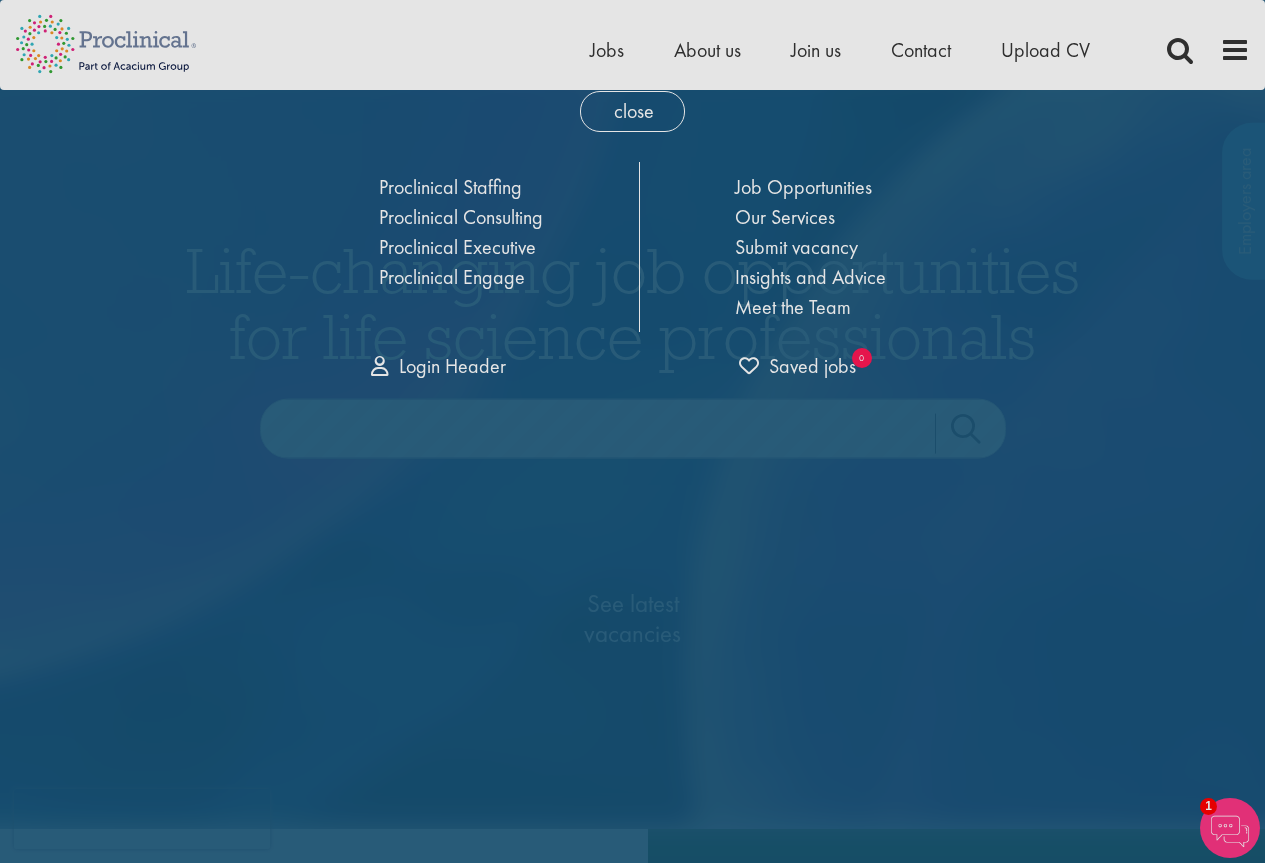 scroll, scrollTop: 0, scrollLeft: 0, axis: both 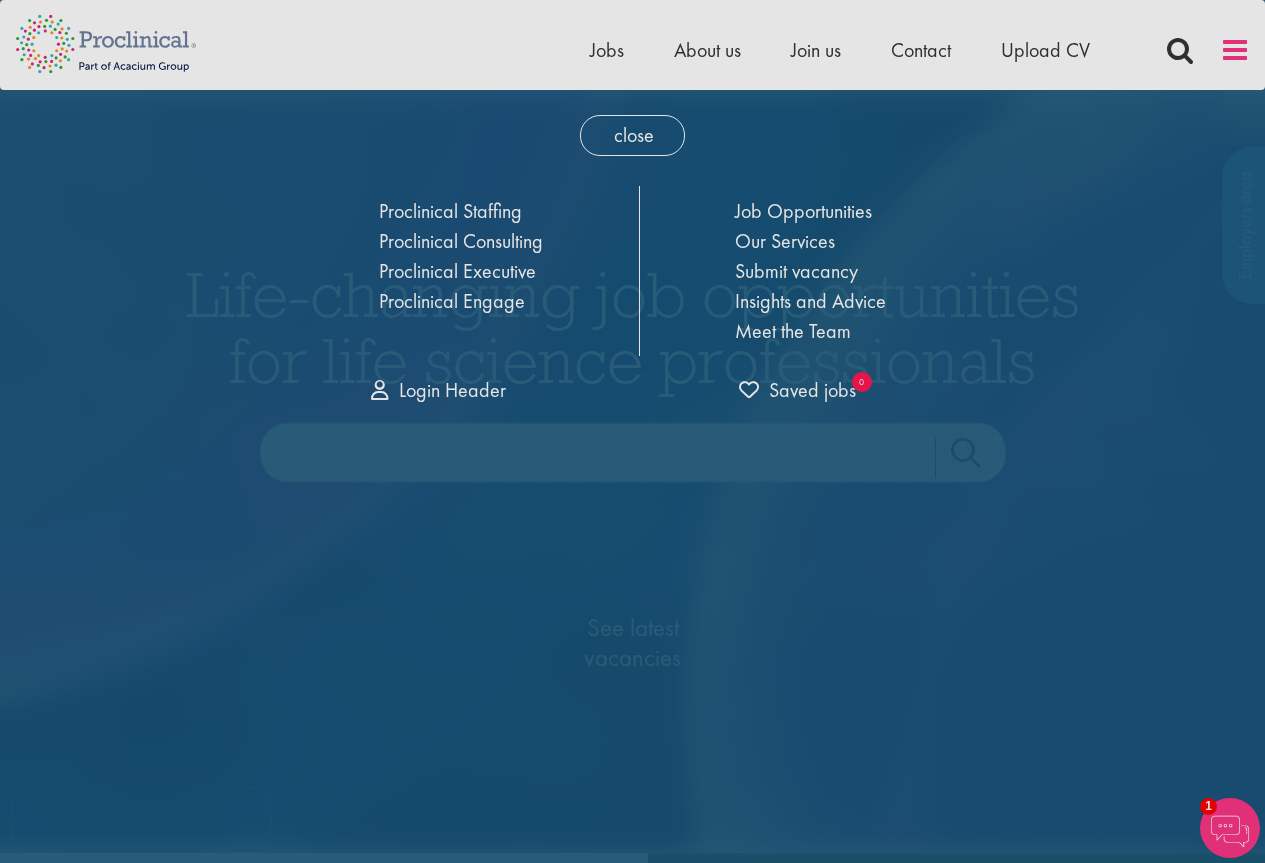 click at bounding box center [1235, 50] 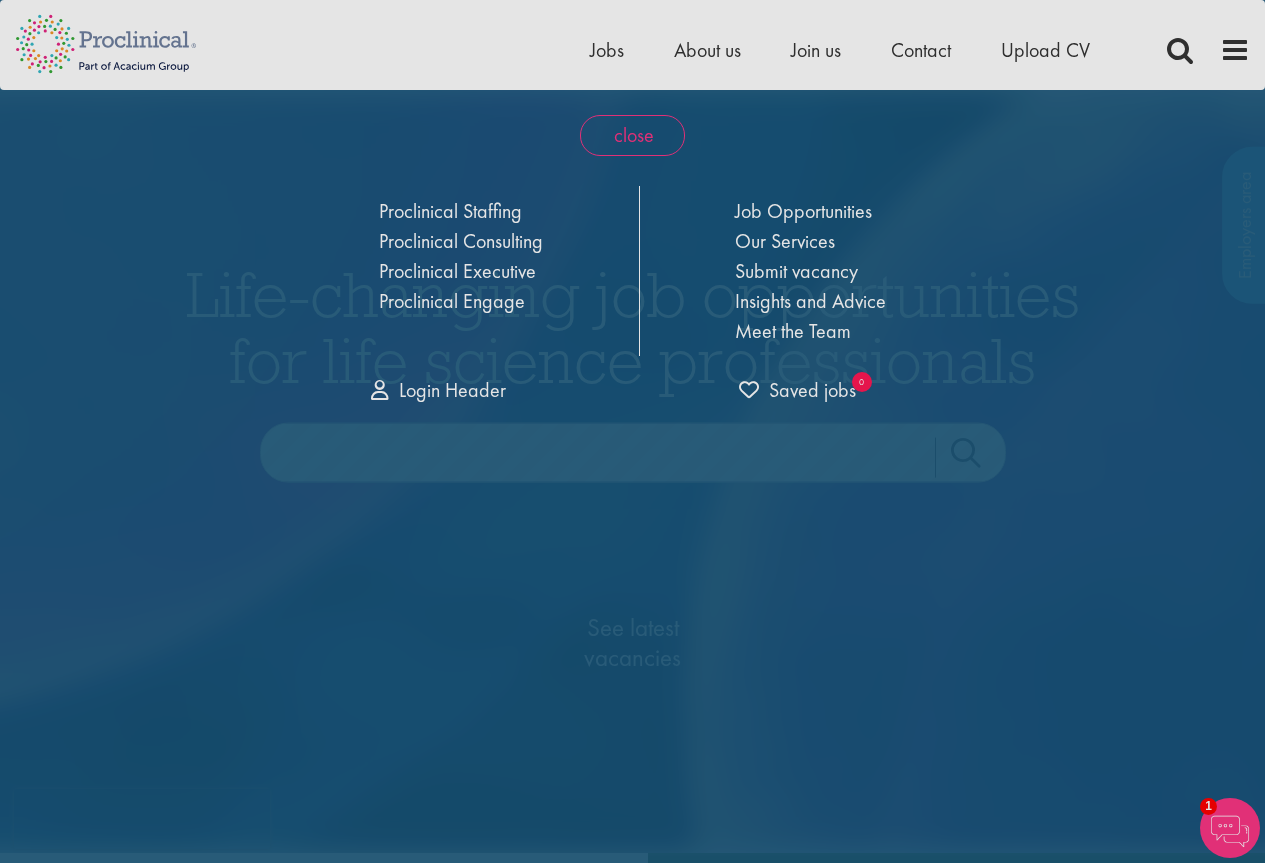 click on "close" at bounding box center (632, 135) 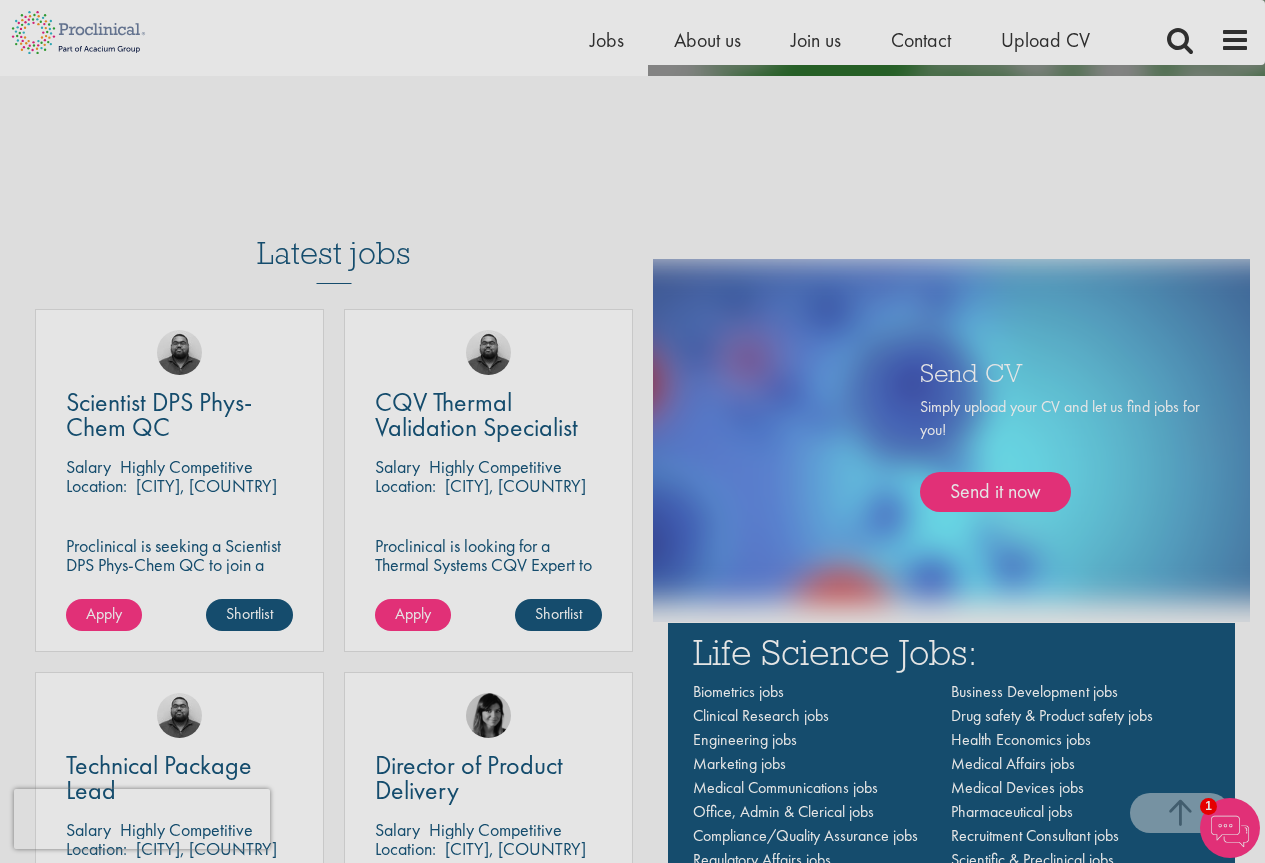 scroll, scrollTop: 1300, scrollLeft: 0, axis: vertical 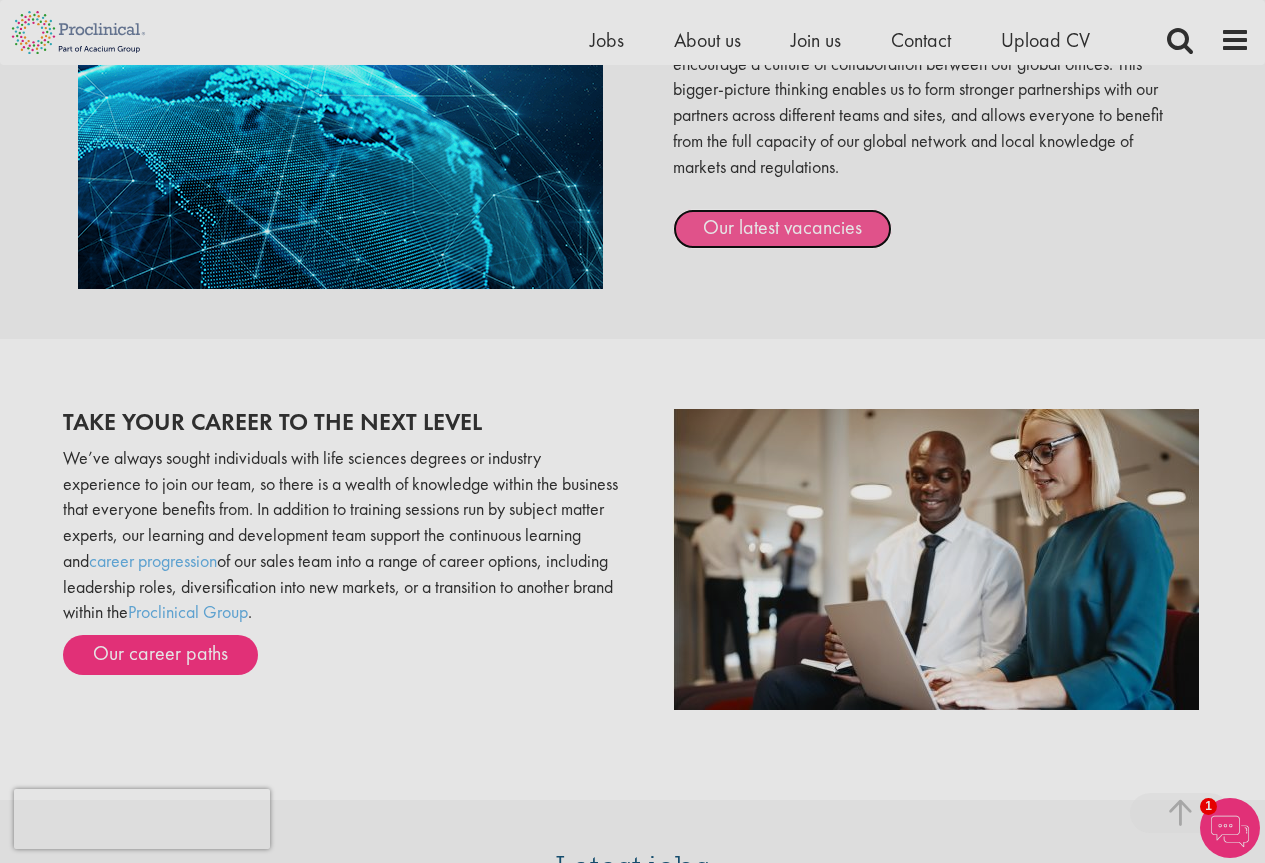 click on "Our latest vacancies" at bounding box center [782, 229] 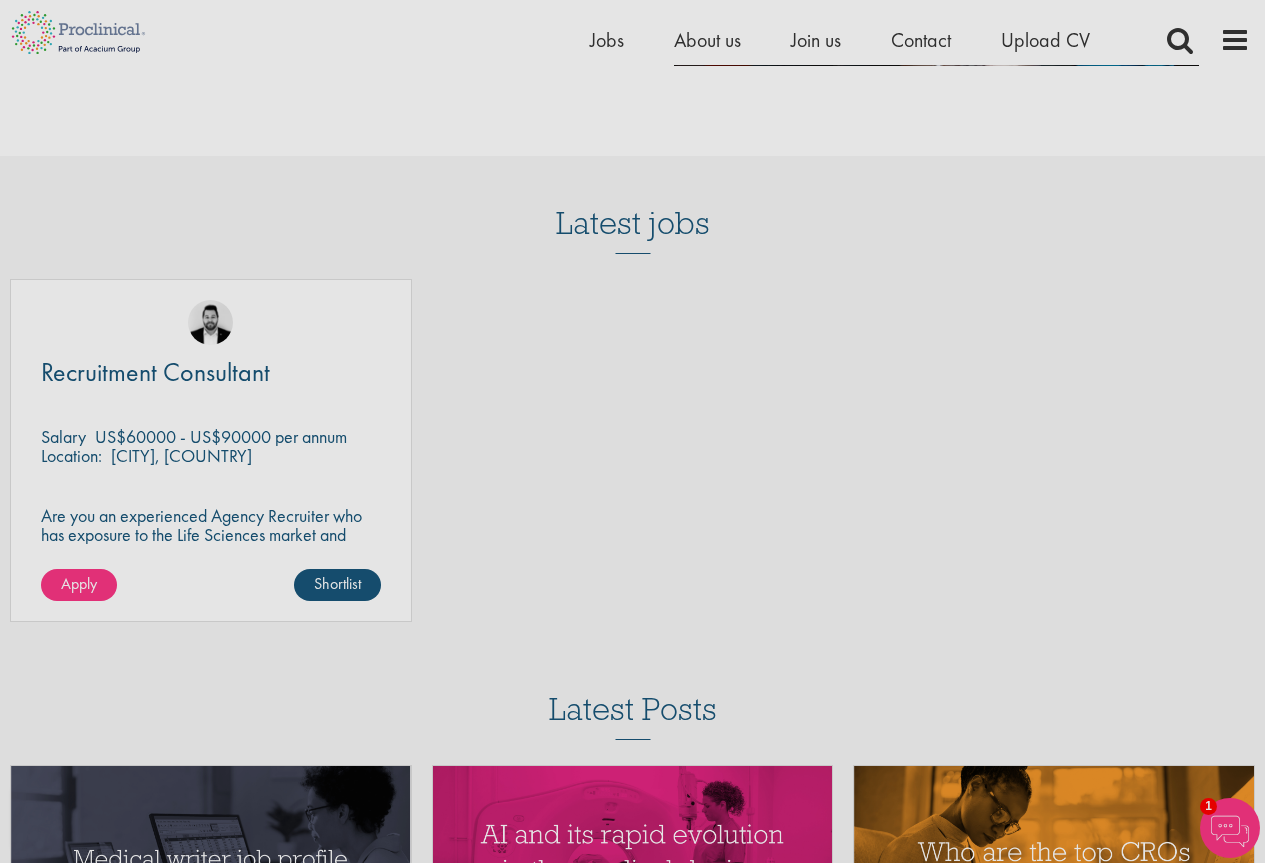 scroll, scrollTop: 2100, scrollLeft: 0, axis: vertical 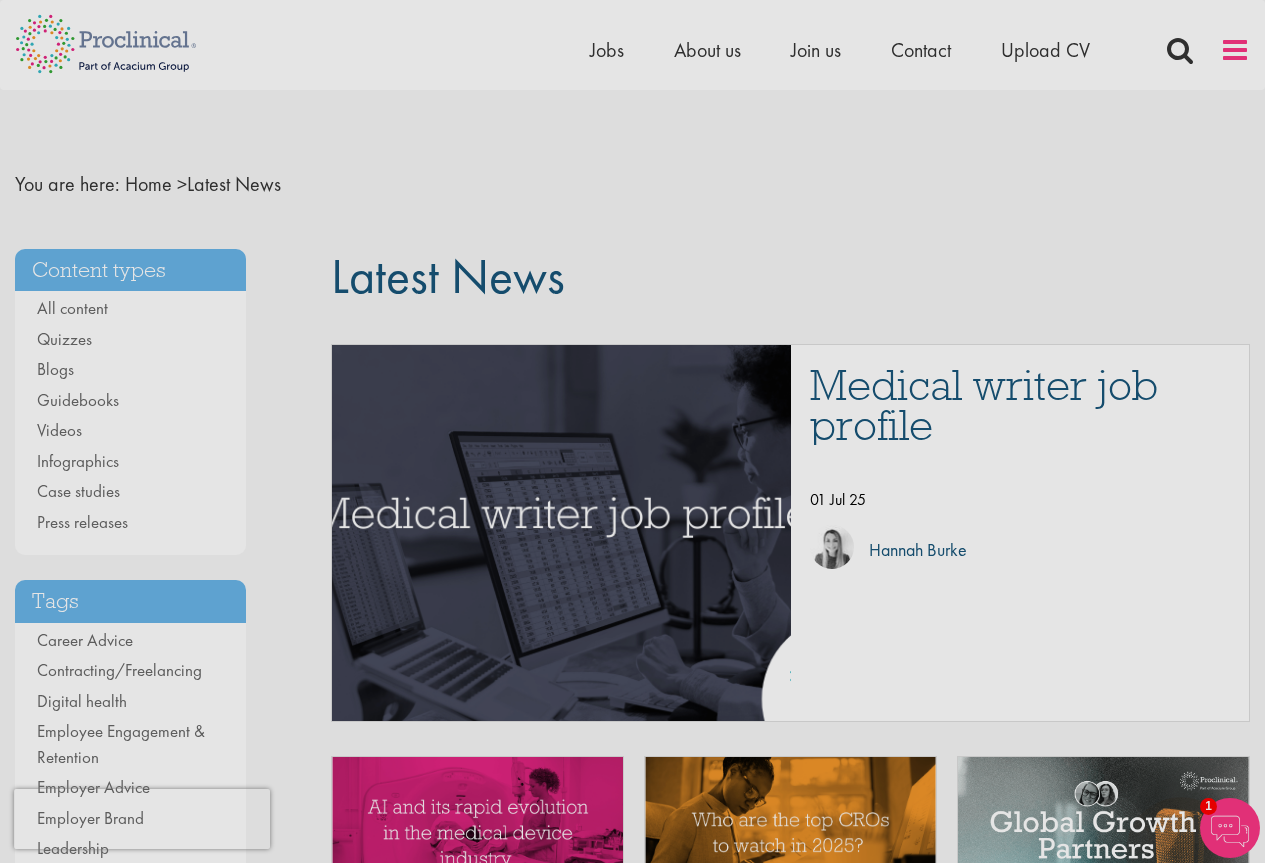 click at bounding box center (1235, 50) 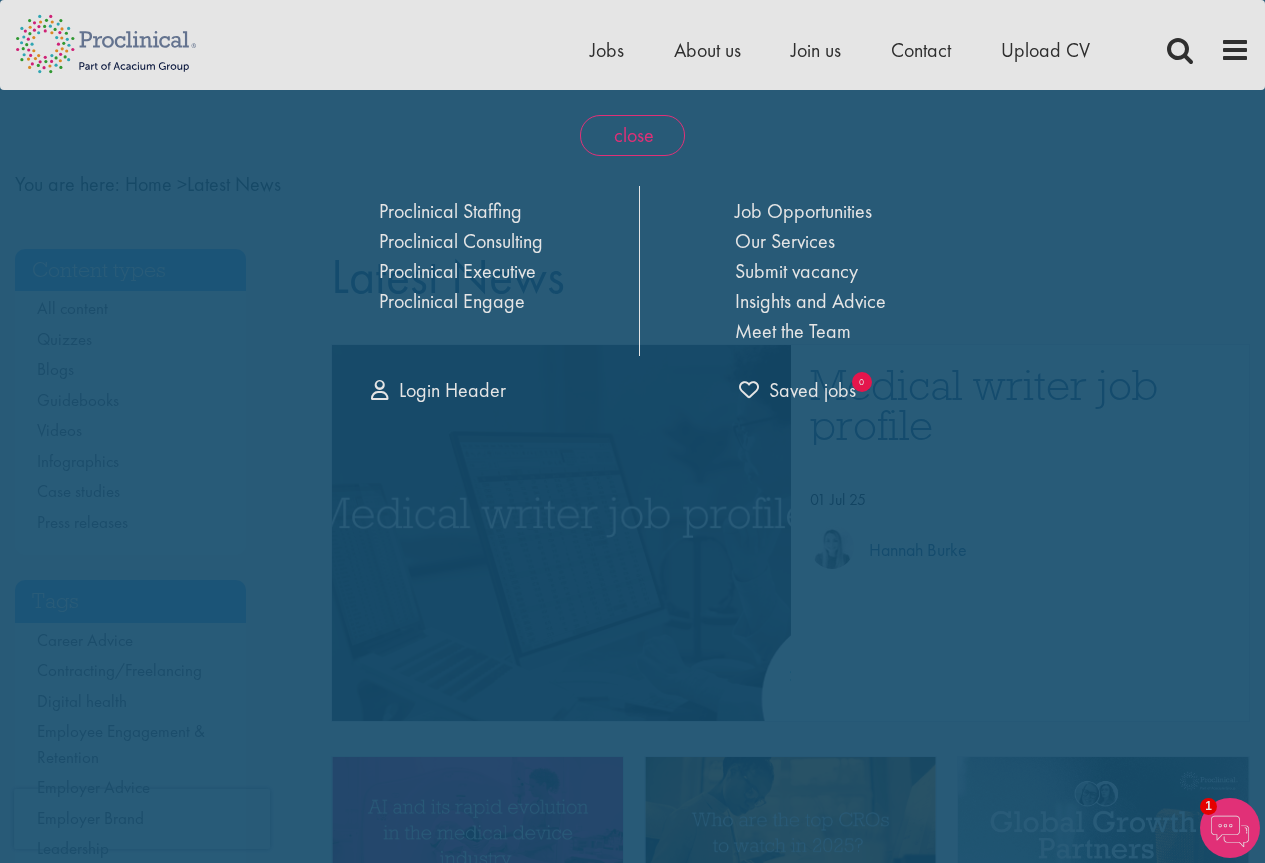 click on "close" at bounding box center [632, 135] 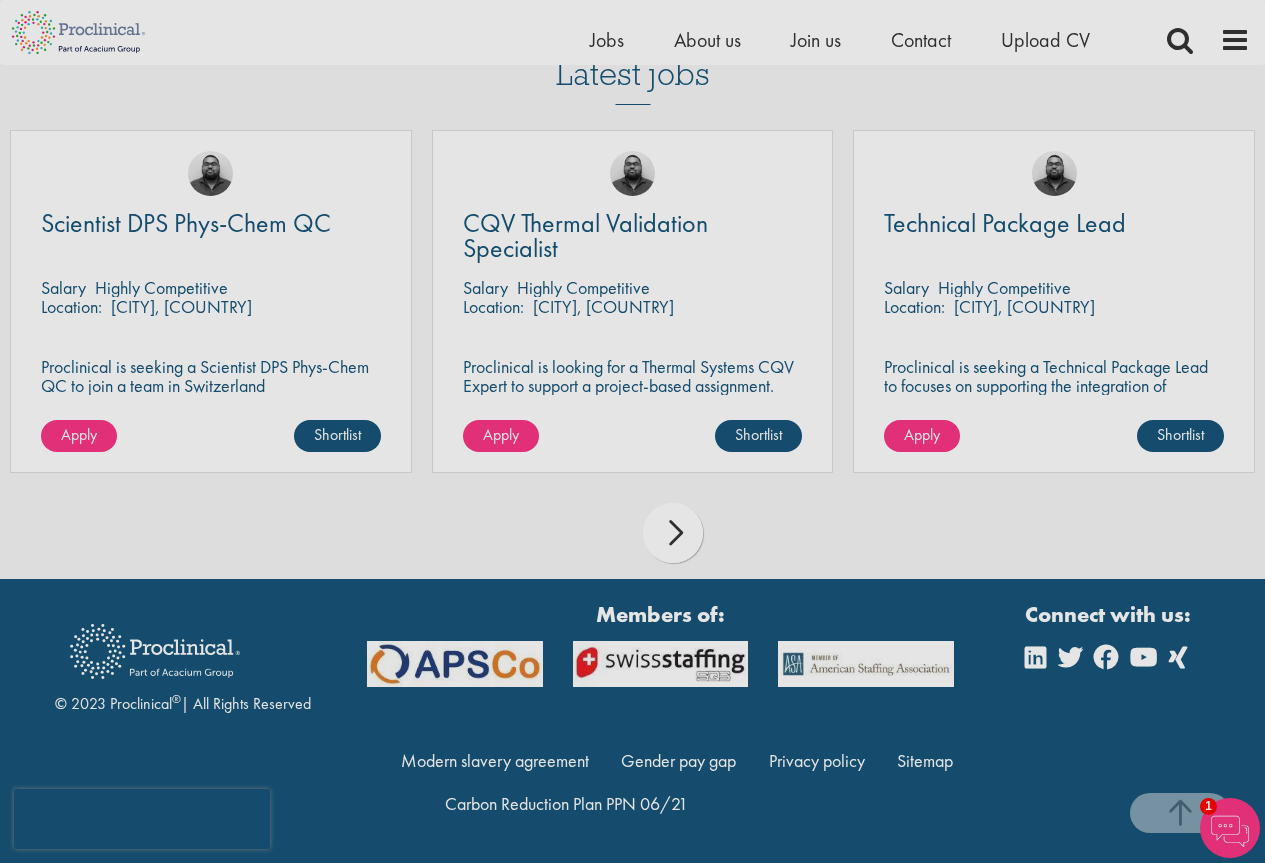 scroll, scrollTop: 2245, scrollLeft: 0, axis: vertical 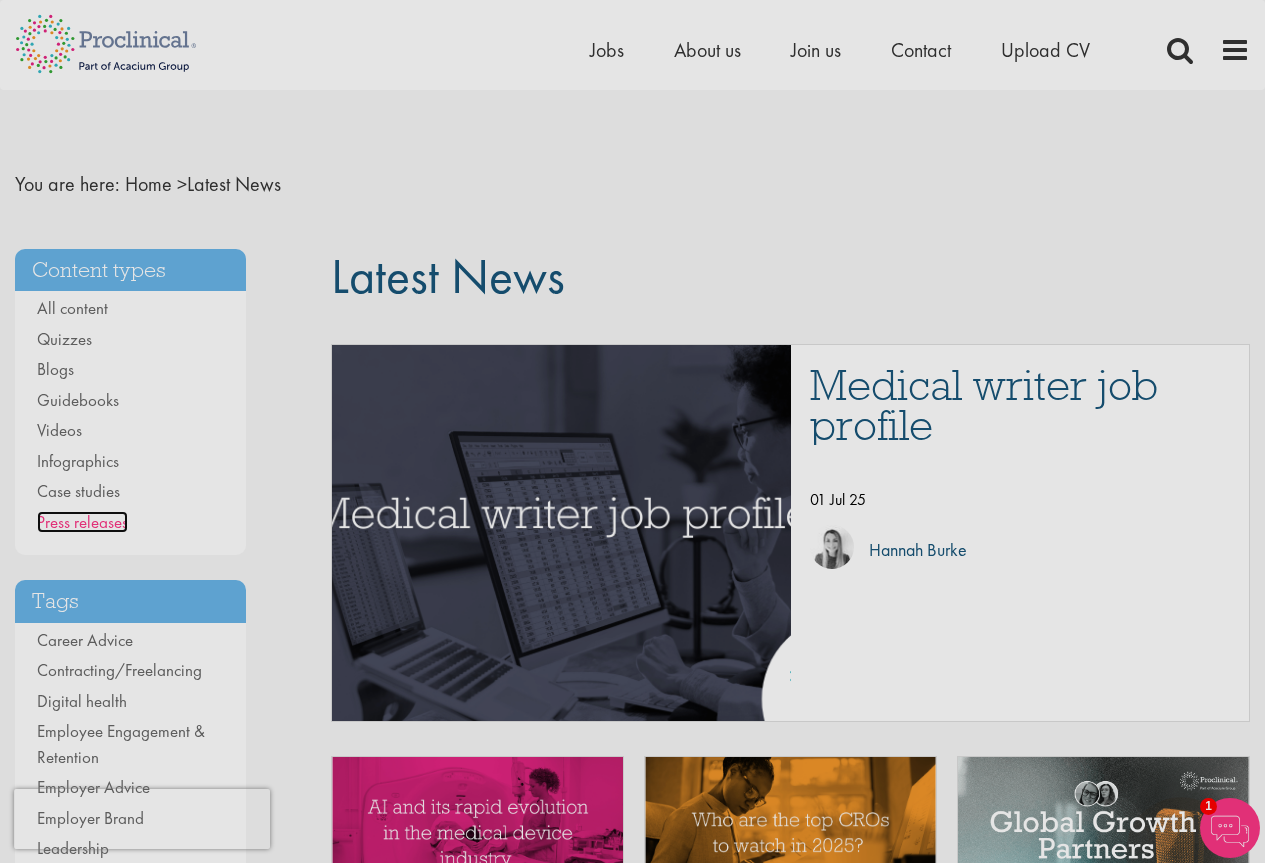 click on "Press releases" at bounding box center [82, 522] 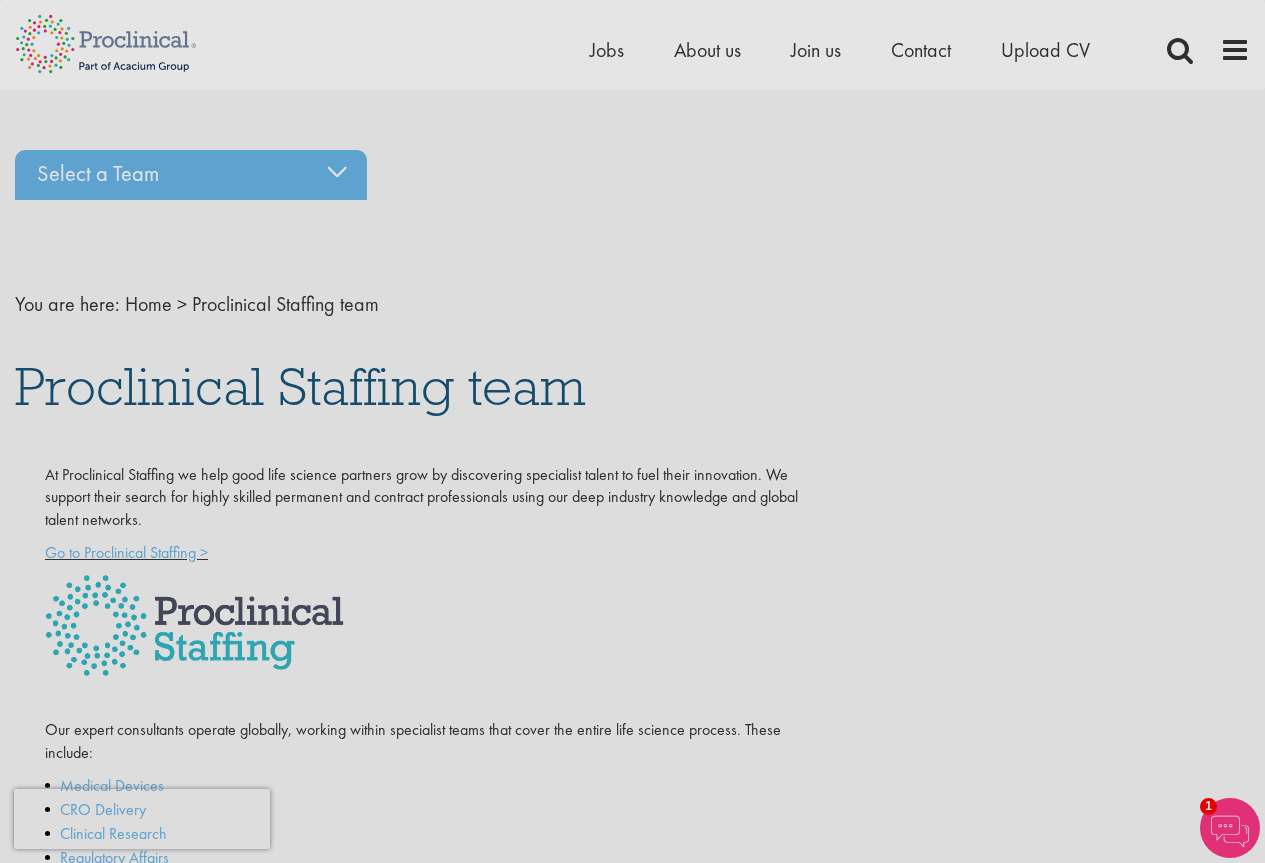 scroll, scrollTop: 0, scrollLeft: 0, axis: both 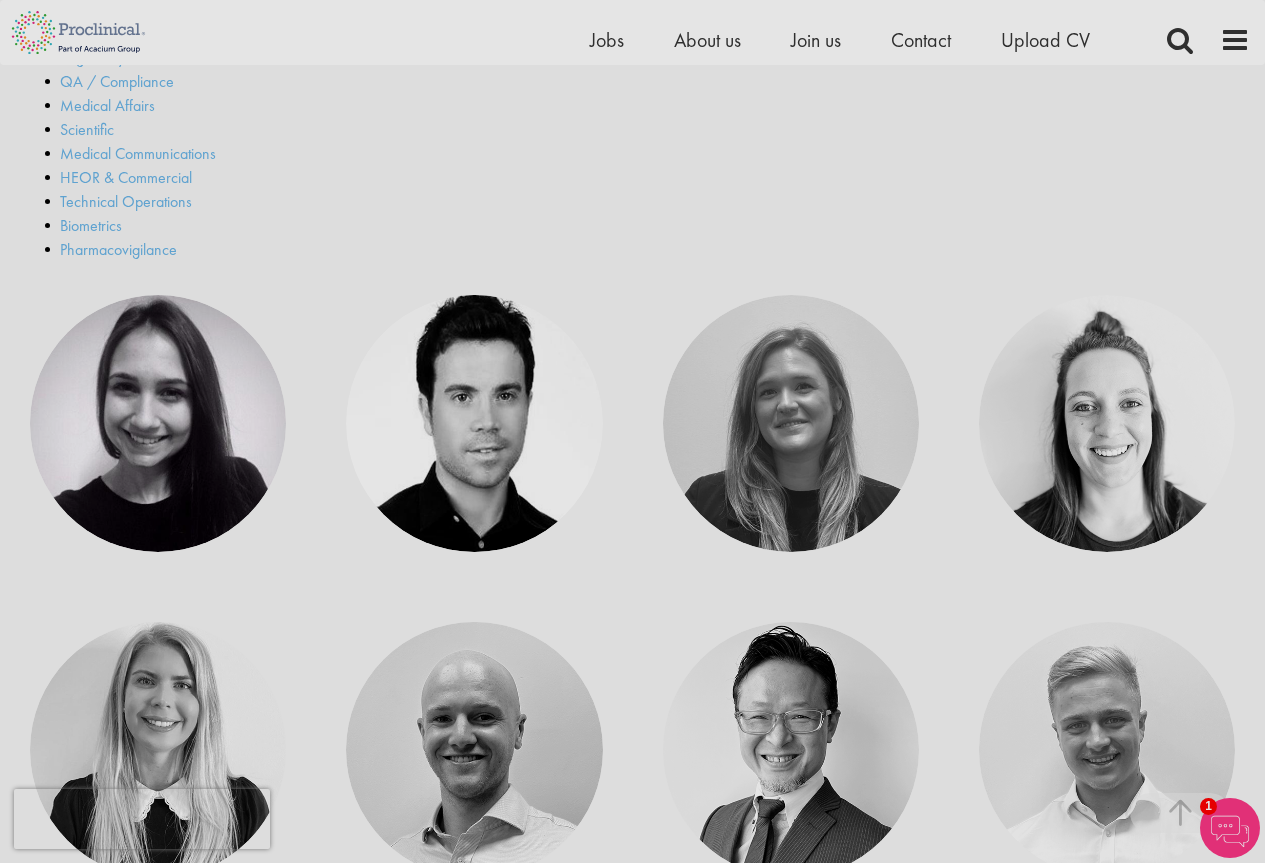 click on "Scientific" at bounding box center [431, 130] 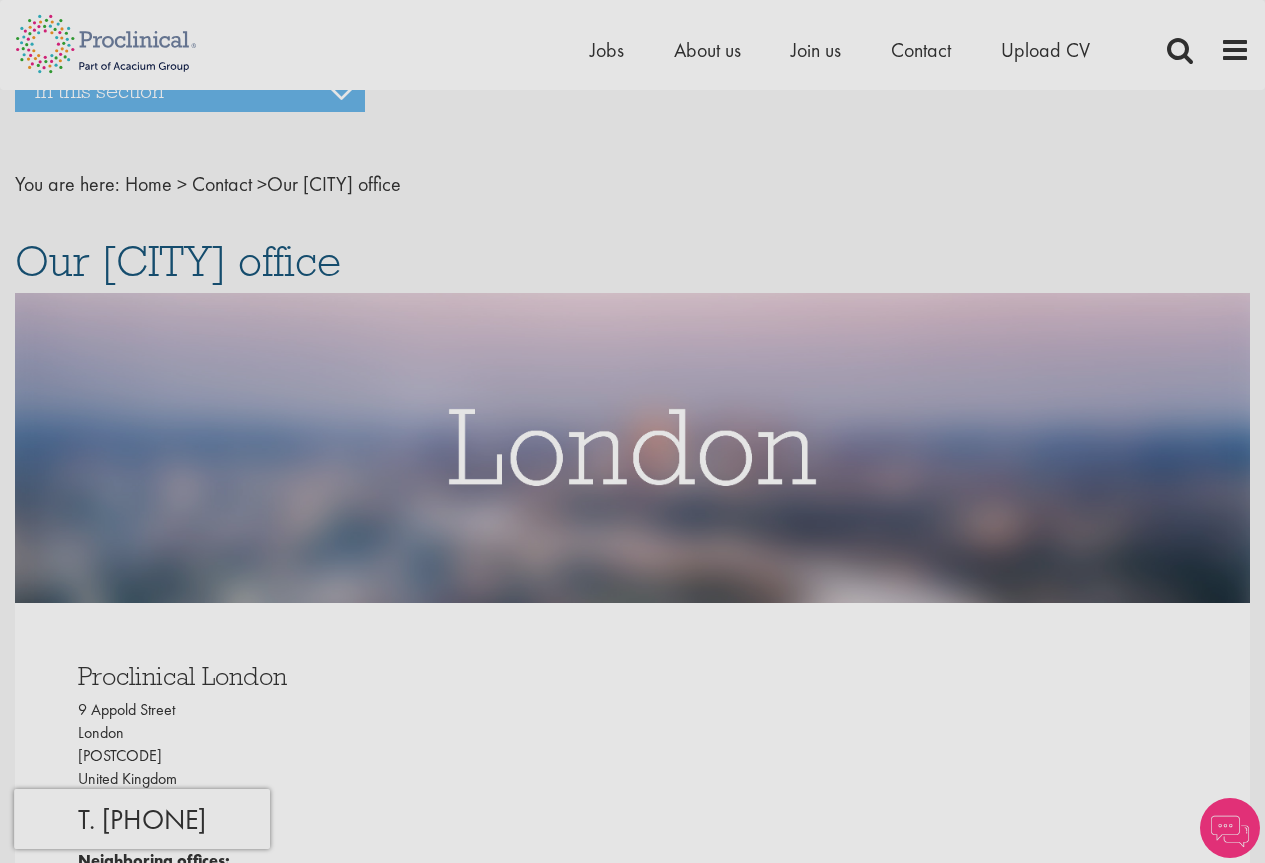 scroll, scrollTop: 0, scrollLeft: 0, axis: both 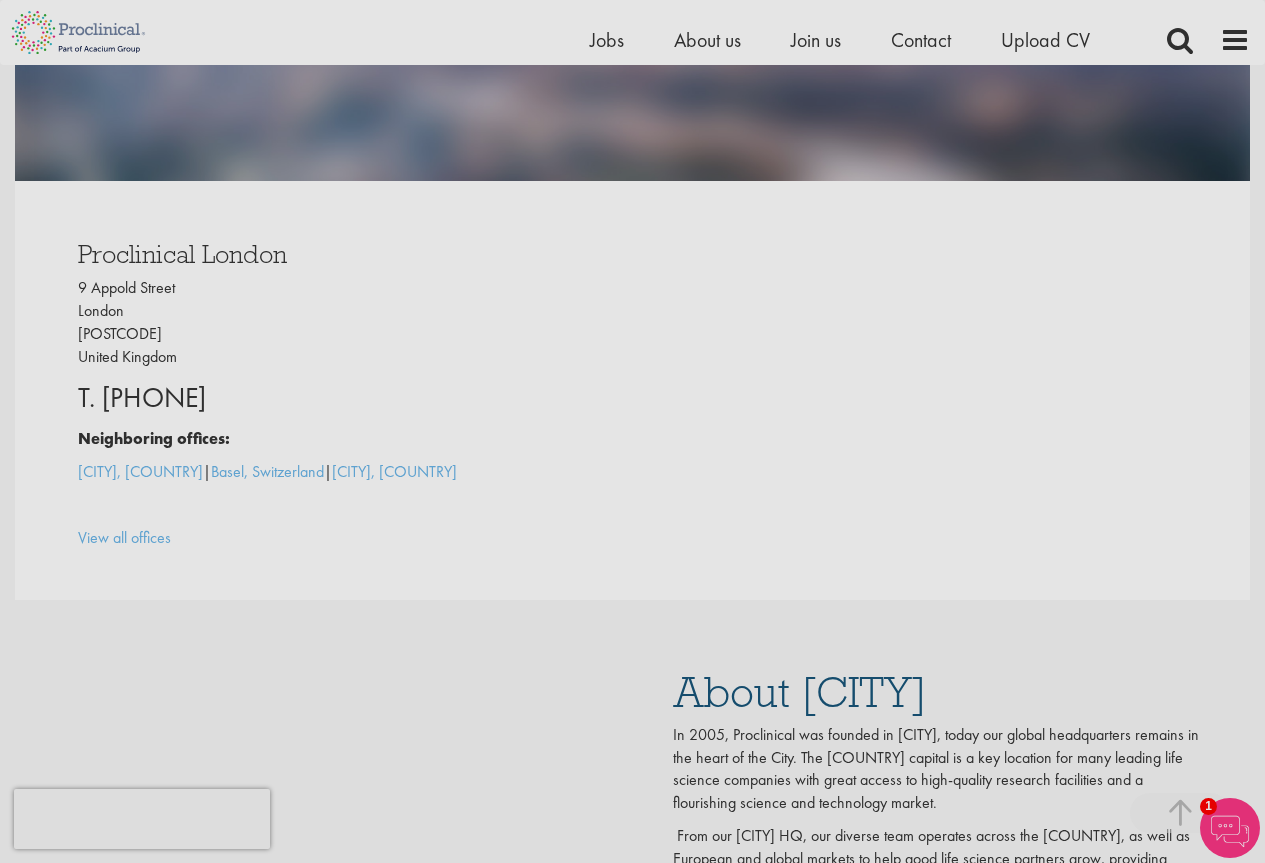 click on "[NUMBER] [STREET] [POSTCODE]
[COUNTRY]" at bounding box center [348, 322] 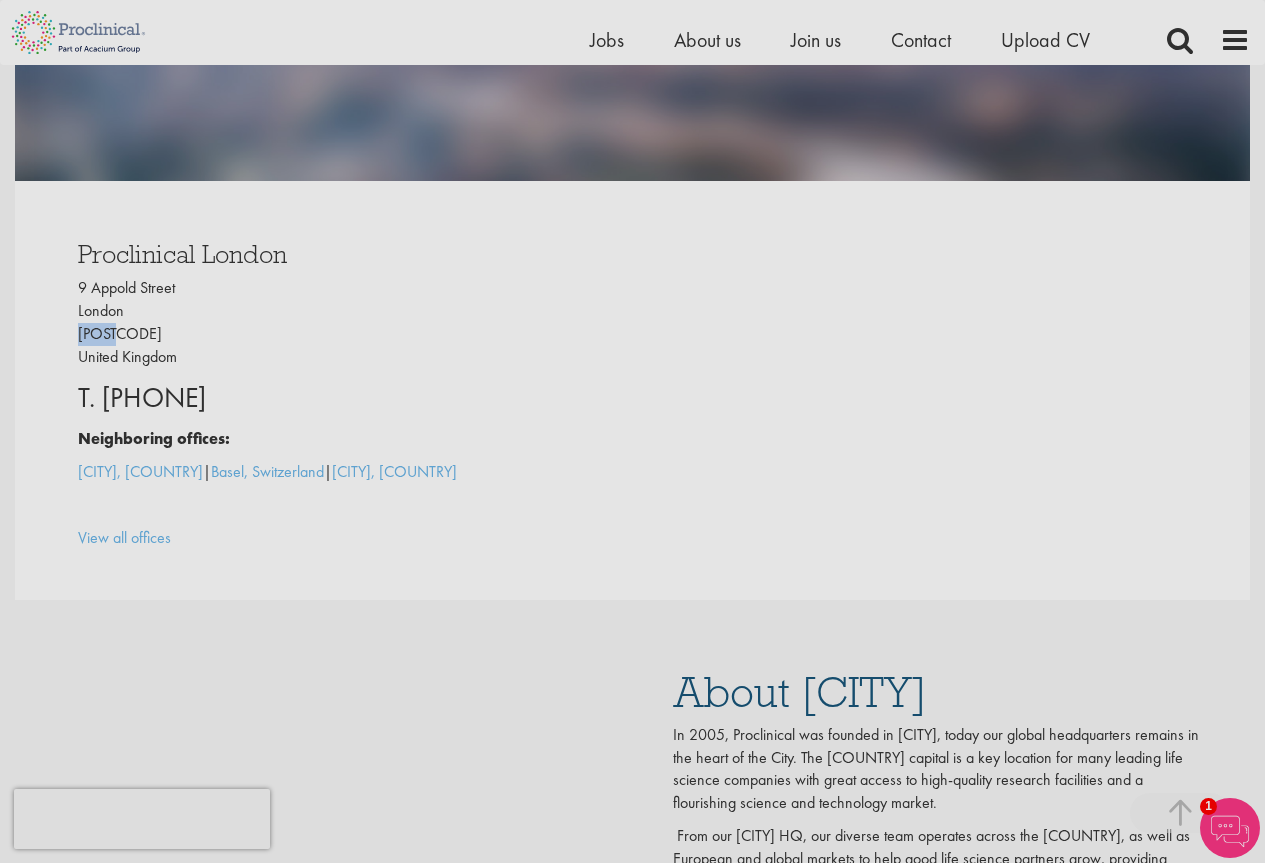 click on "[NUMBER] [STREET] [POSTCODE]
[COUNTRY]" at bounding box center (348, 322) 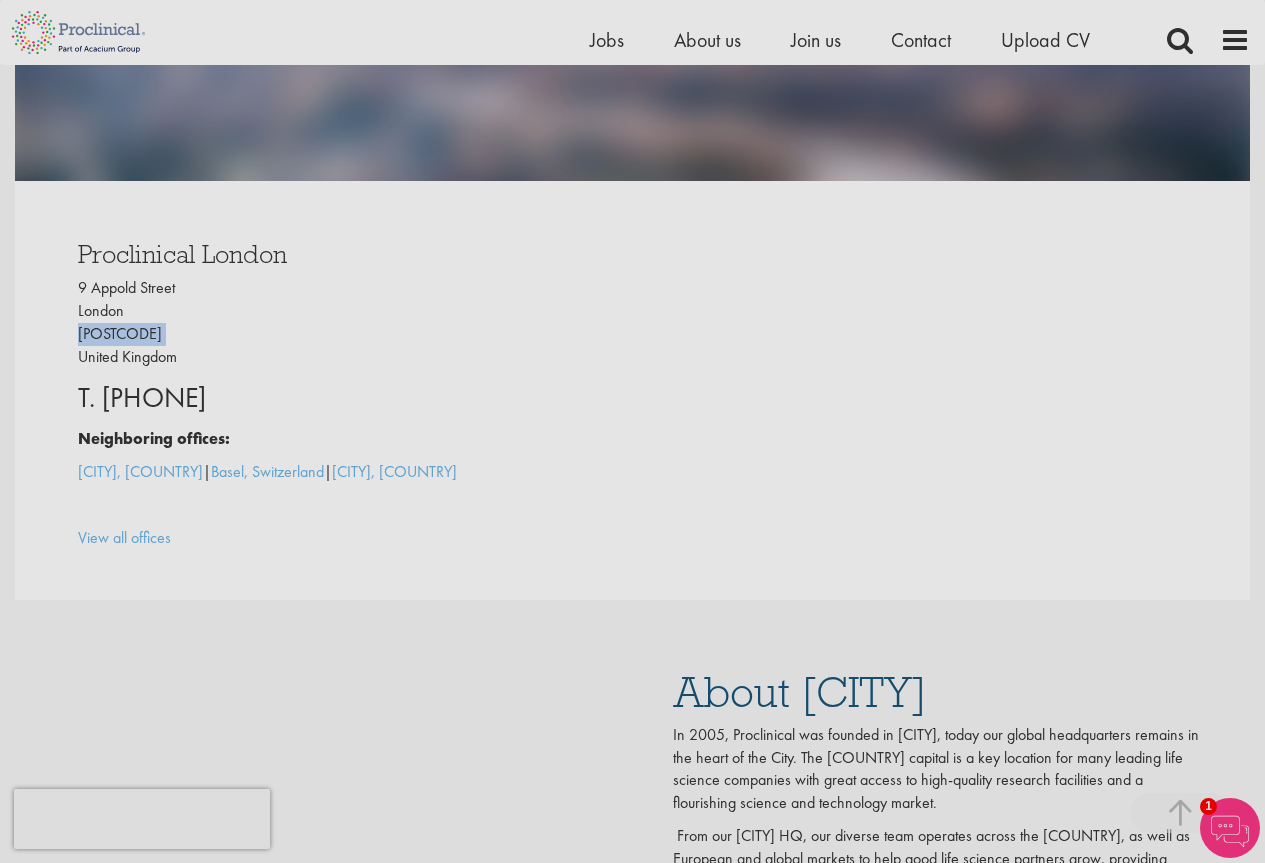 click on "[NUMBER] [STREET] [POSTCODE]
[COUNTRY]" at bounding box center [348, 322] 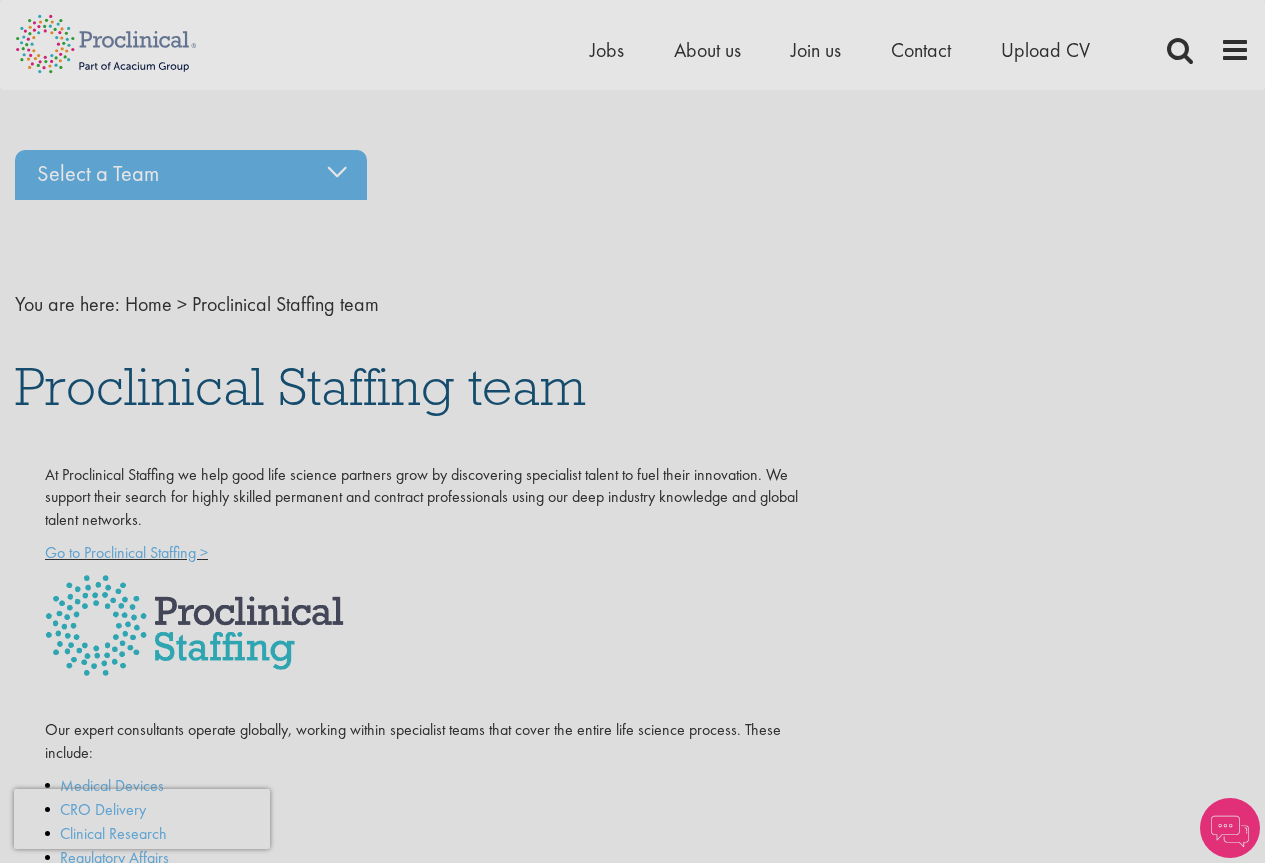 scroll, scrollTop: 0, scrollLeft: 0, axis: both 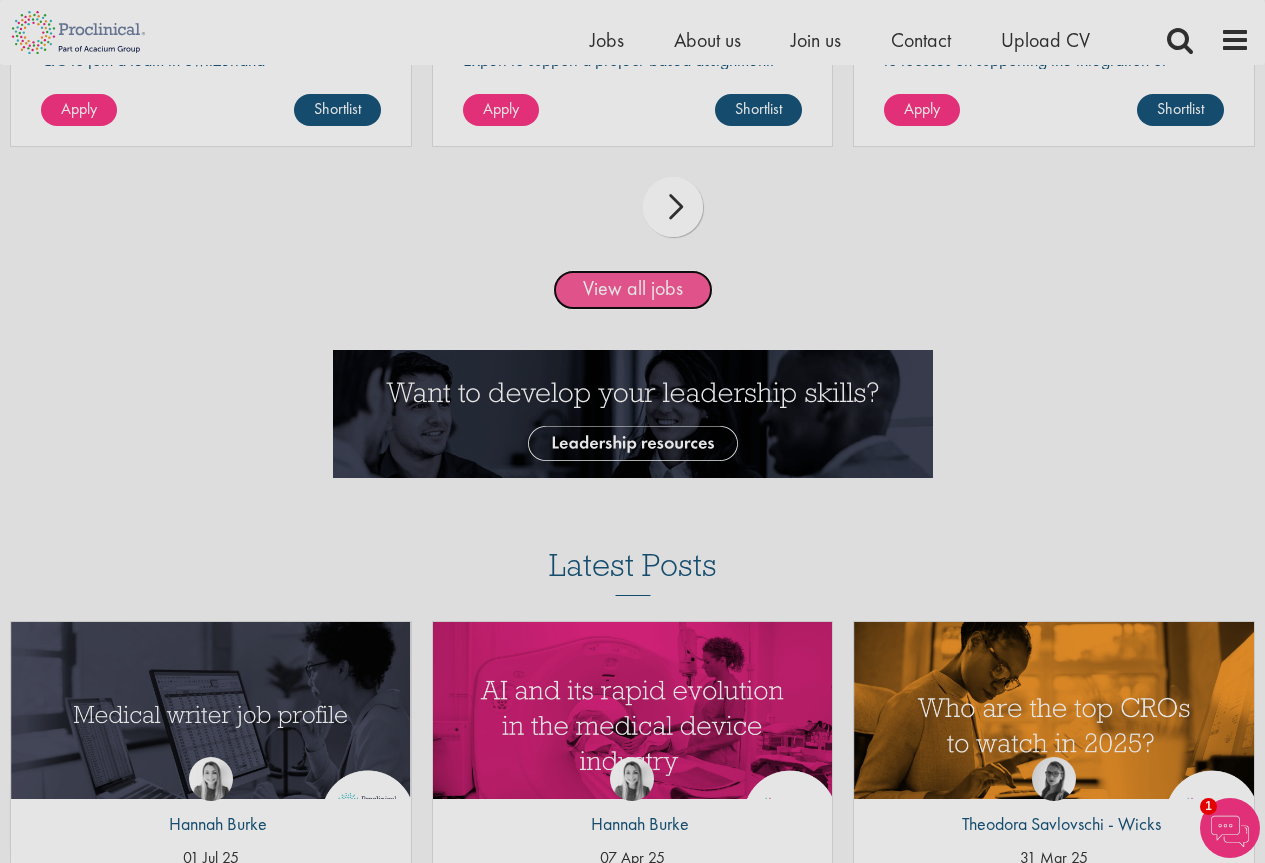click on "View all jobs" at bounding box center (633, 290) 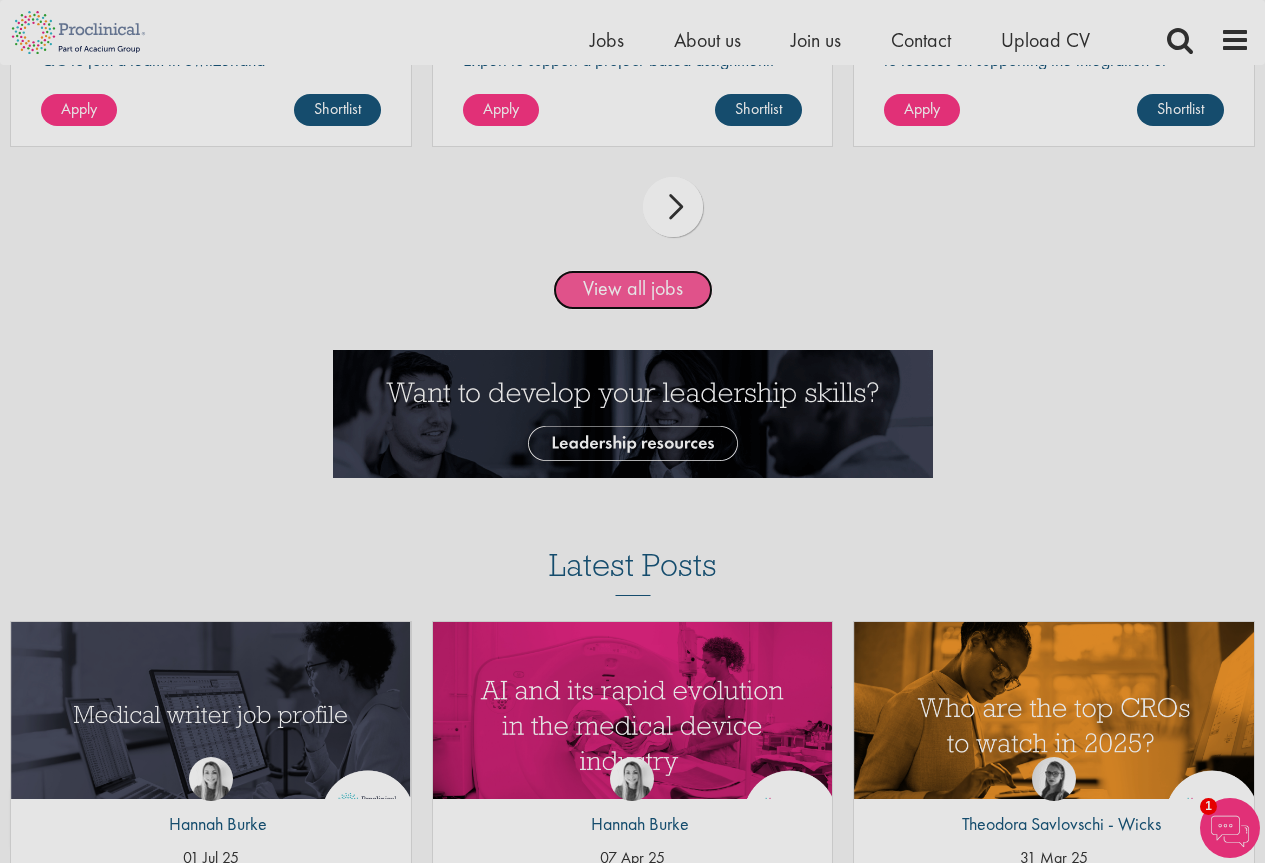 scroll, scrollTop: 2700, scrollLeft: 0, axis: vertical 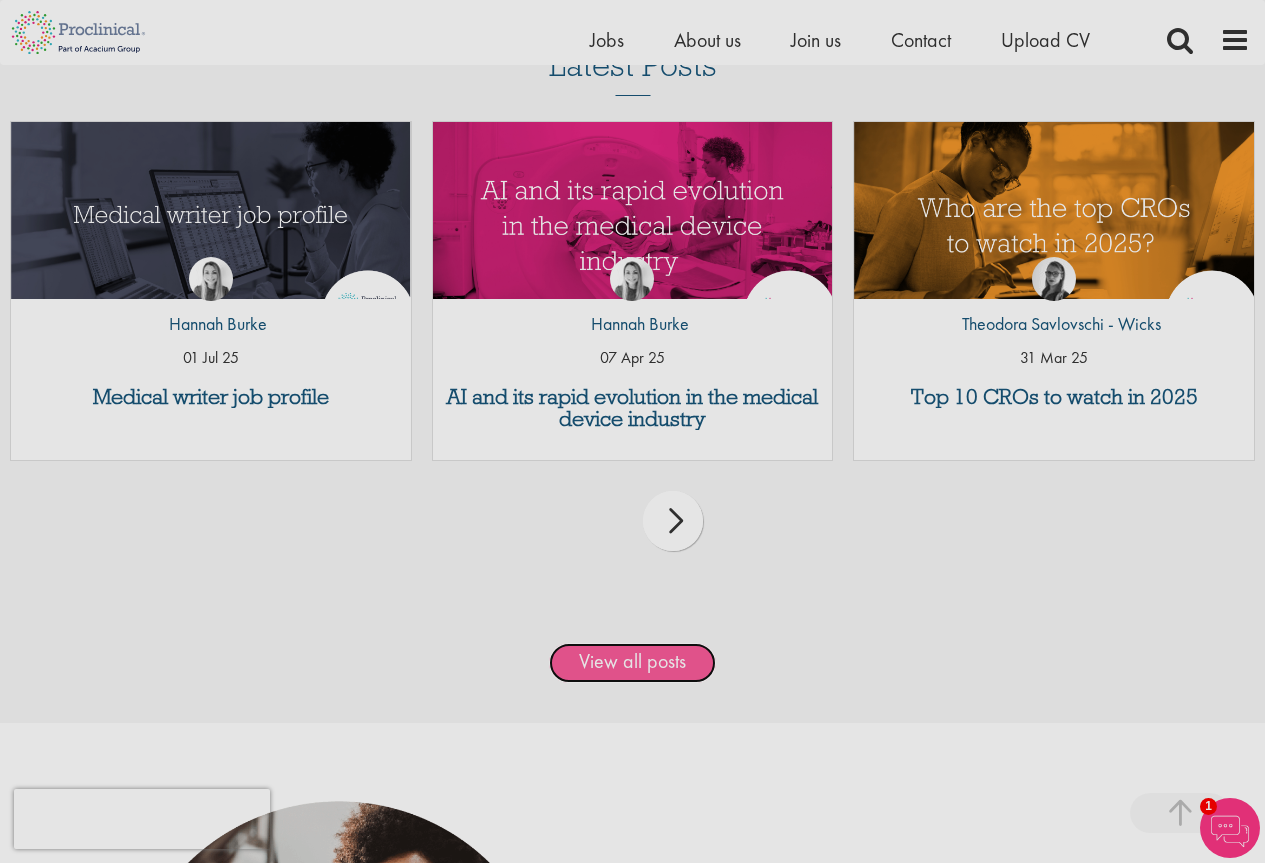 click on "View all posts" at bounding box center [632, 663] 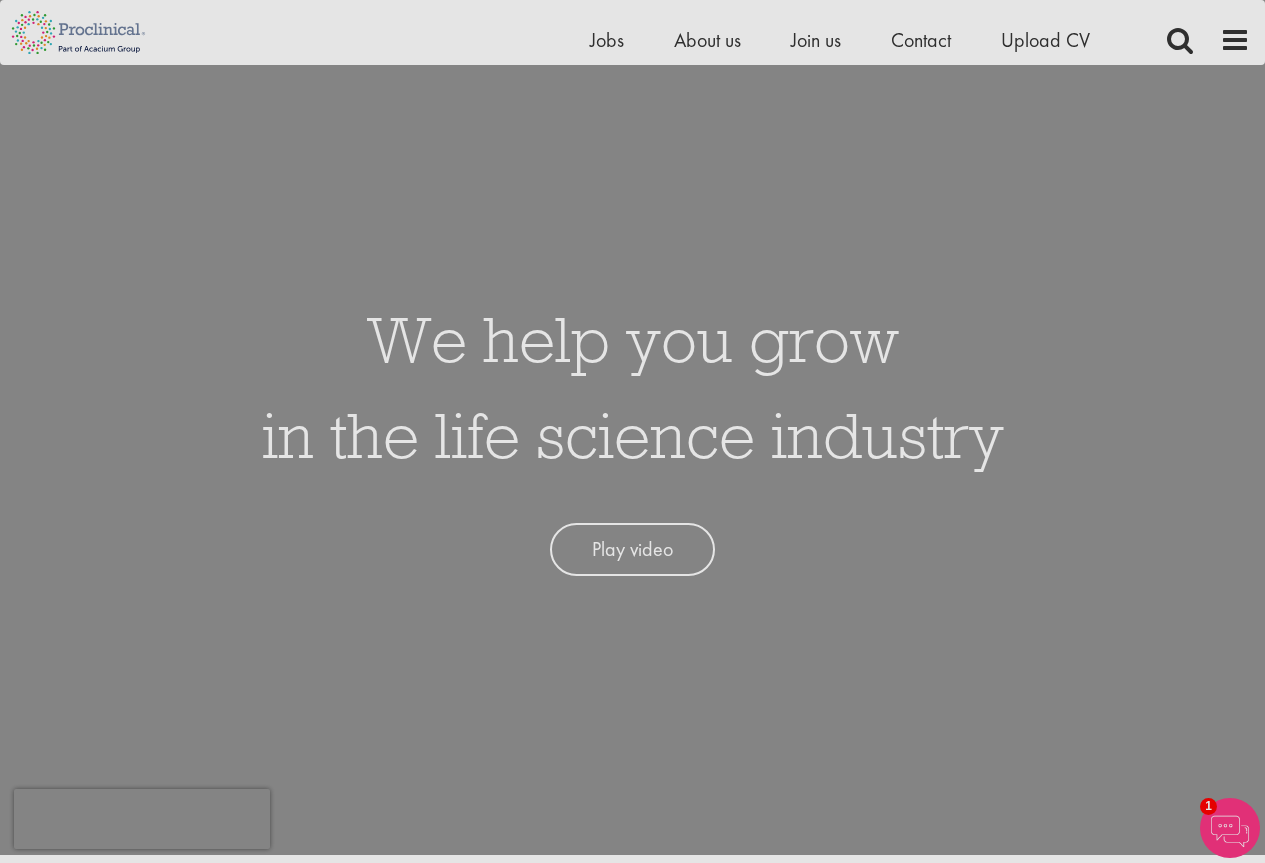 scroll, scrollTop: 0, scrollLeft: 0, axis: both 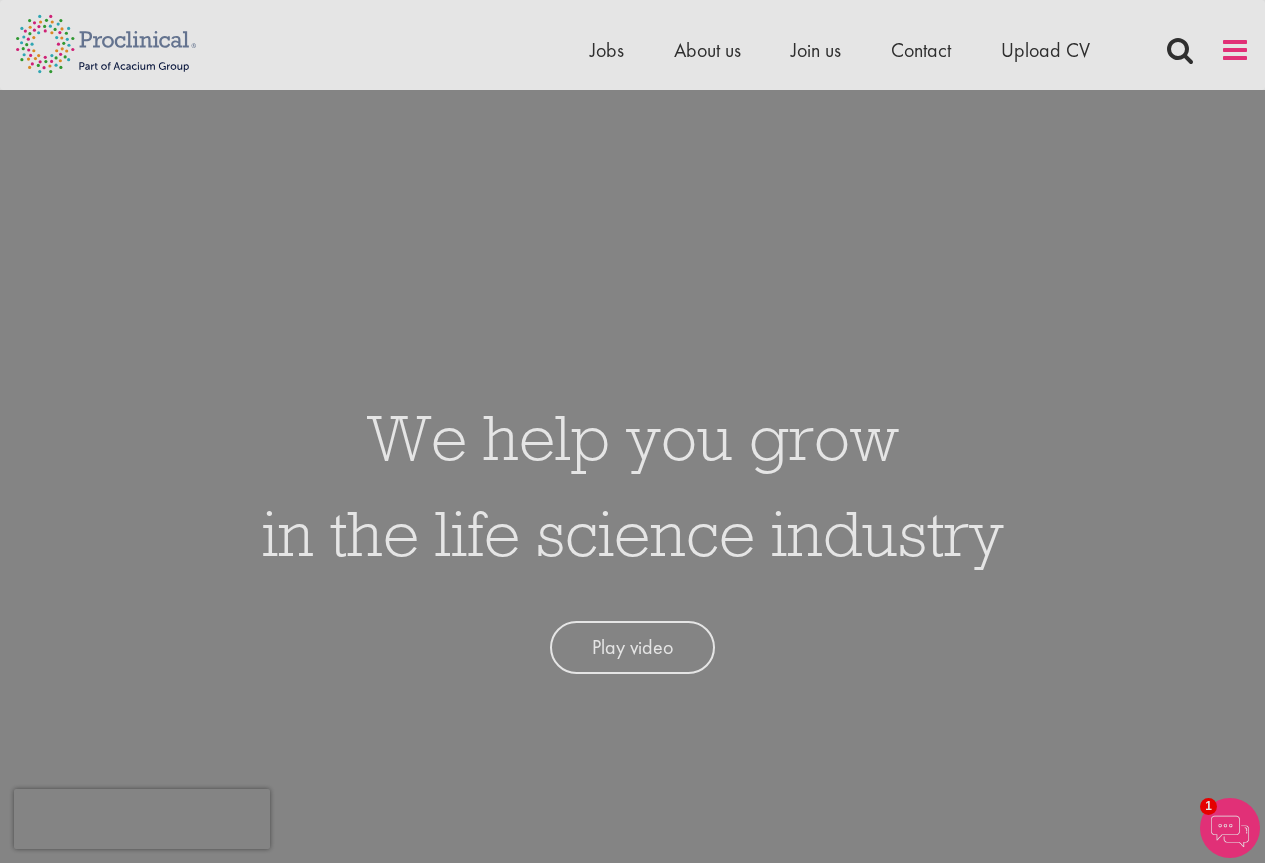 click at bounding box center [1235, 50] 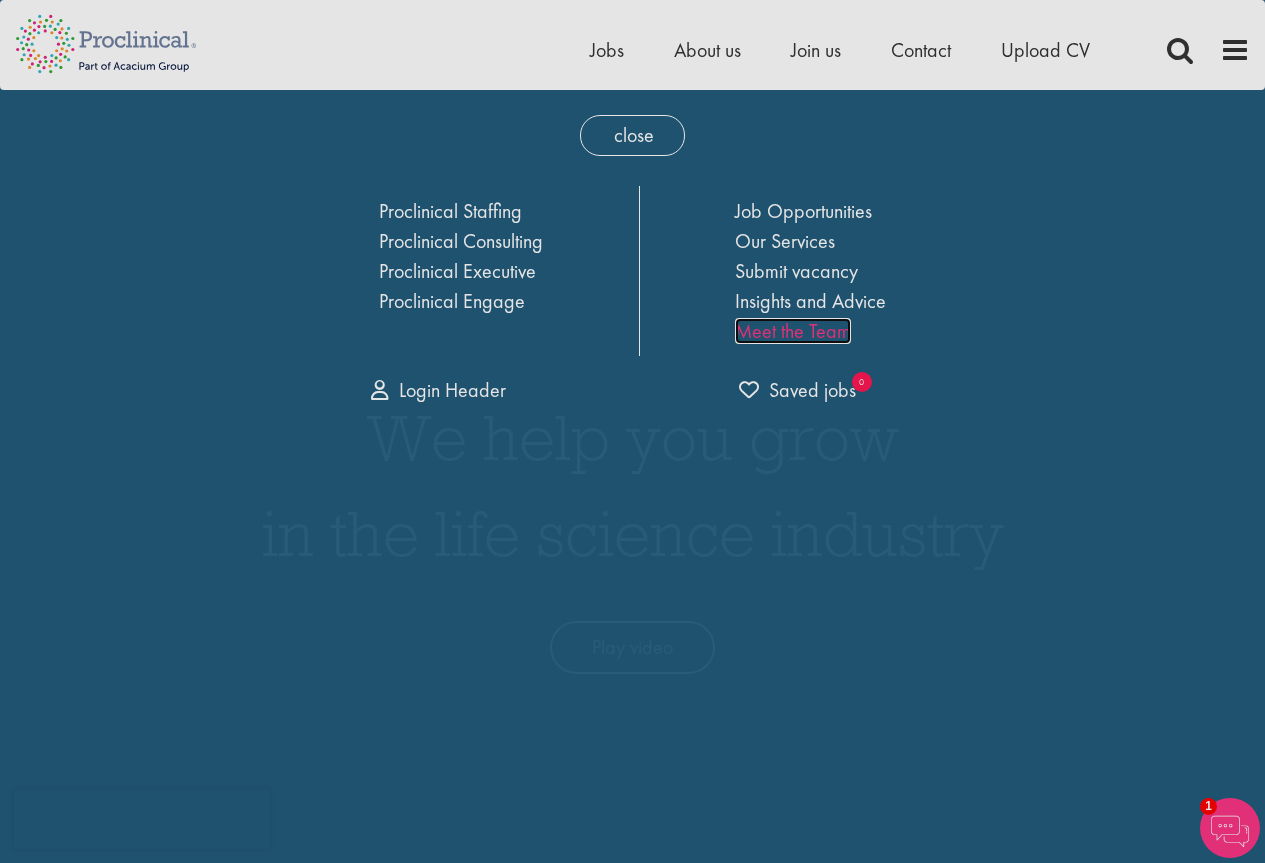 click on "Meet the Team" at bounding box center (793, 331) 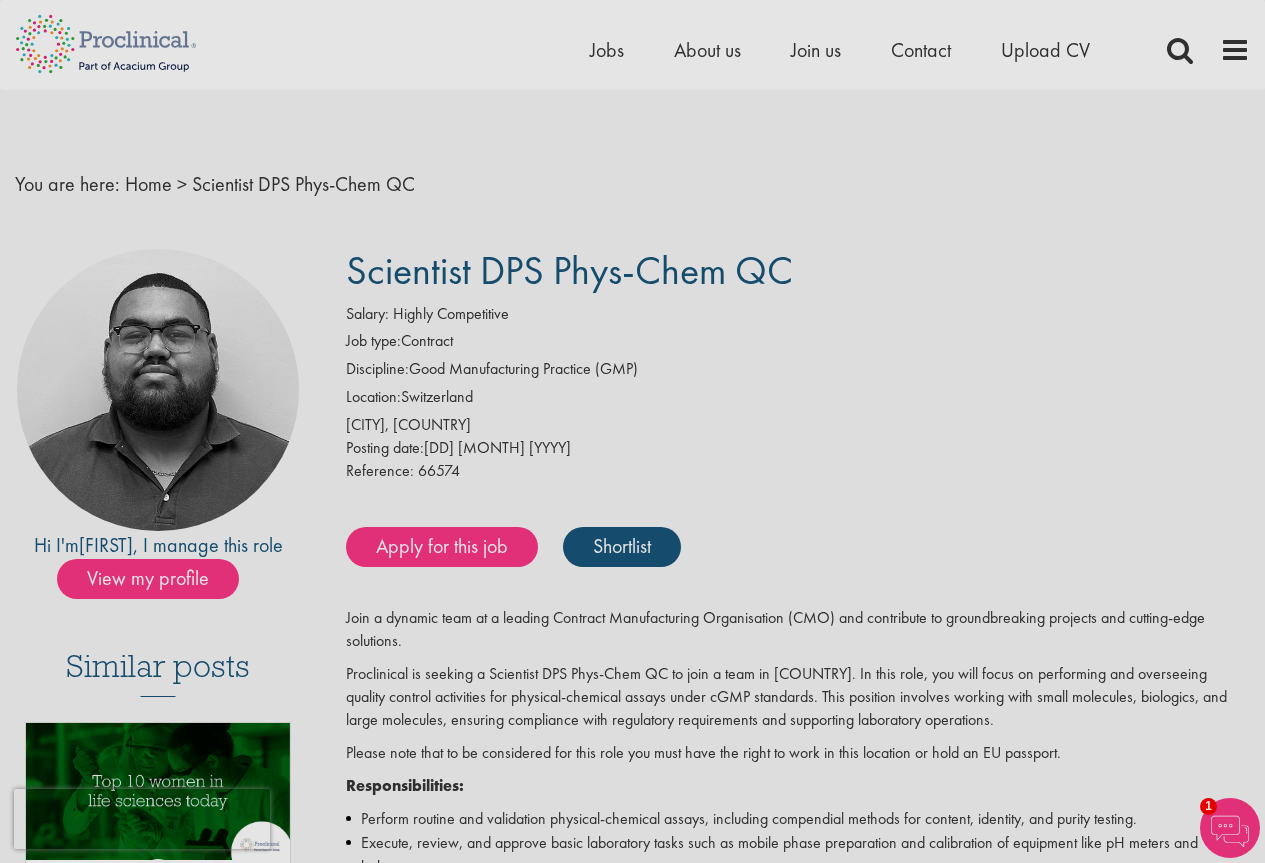 scroll, scrollTop: 0, scrollLeft: 0, axis: both 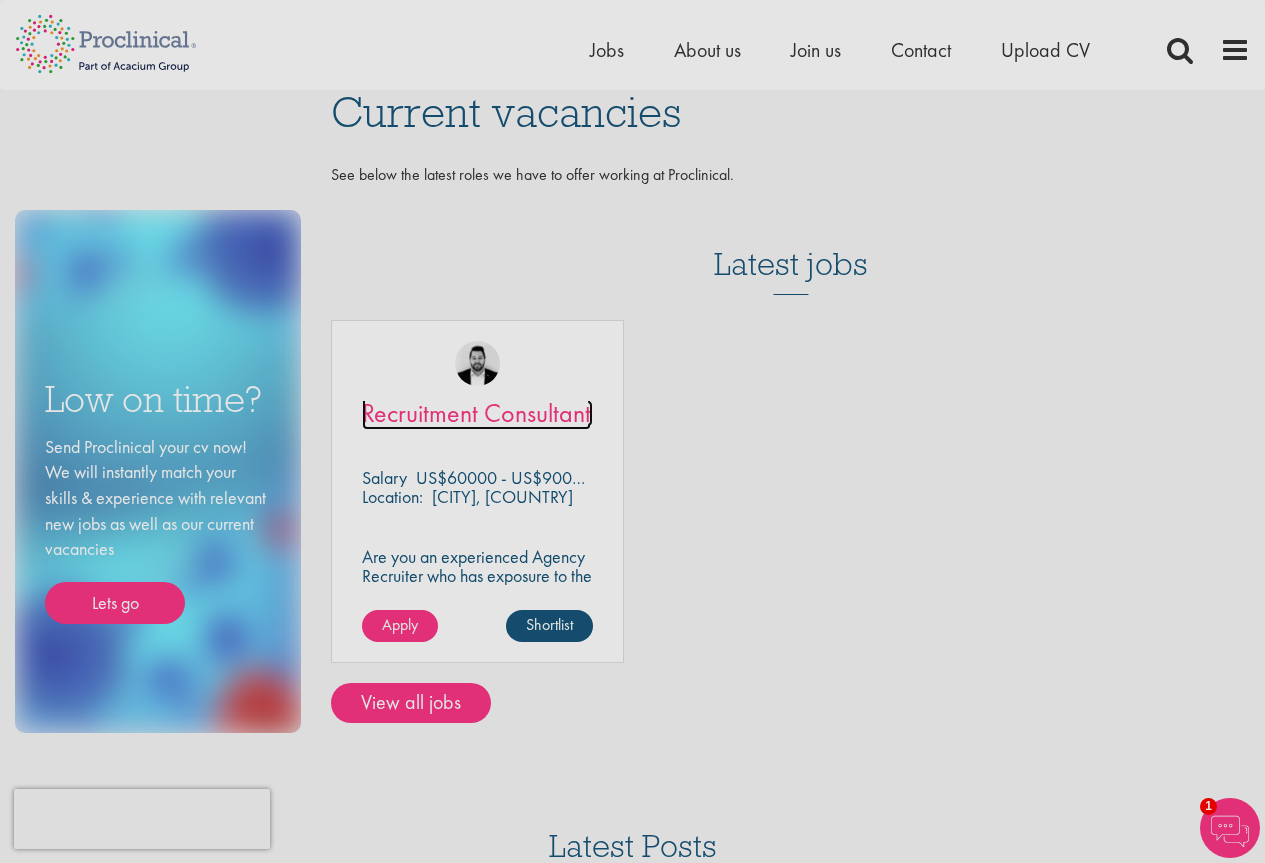 click on "Recruitment Consultant" at bounding box center (476, 413) 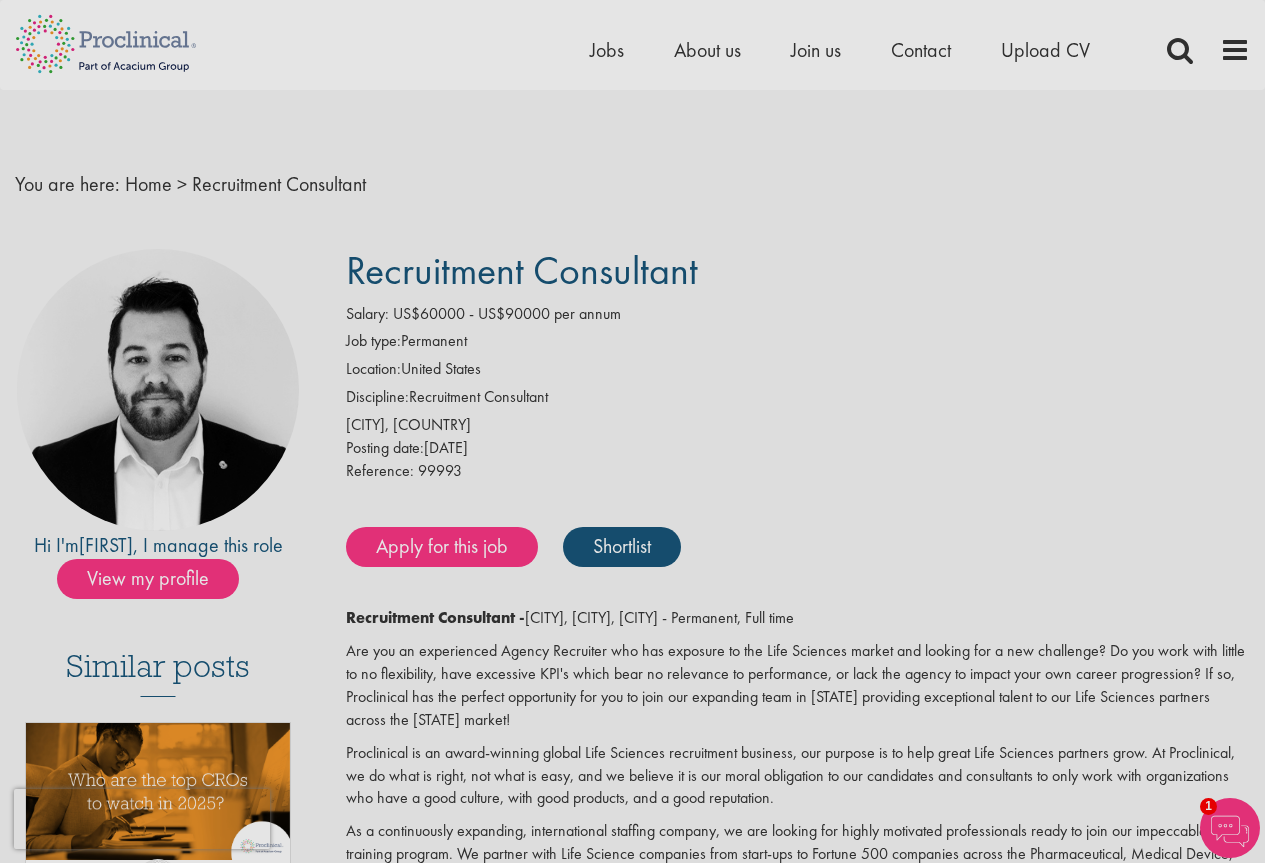 scroll, scrollTop: 0, scrollLeft: 0, axis: both 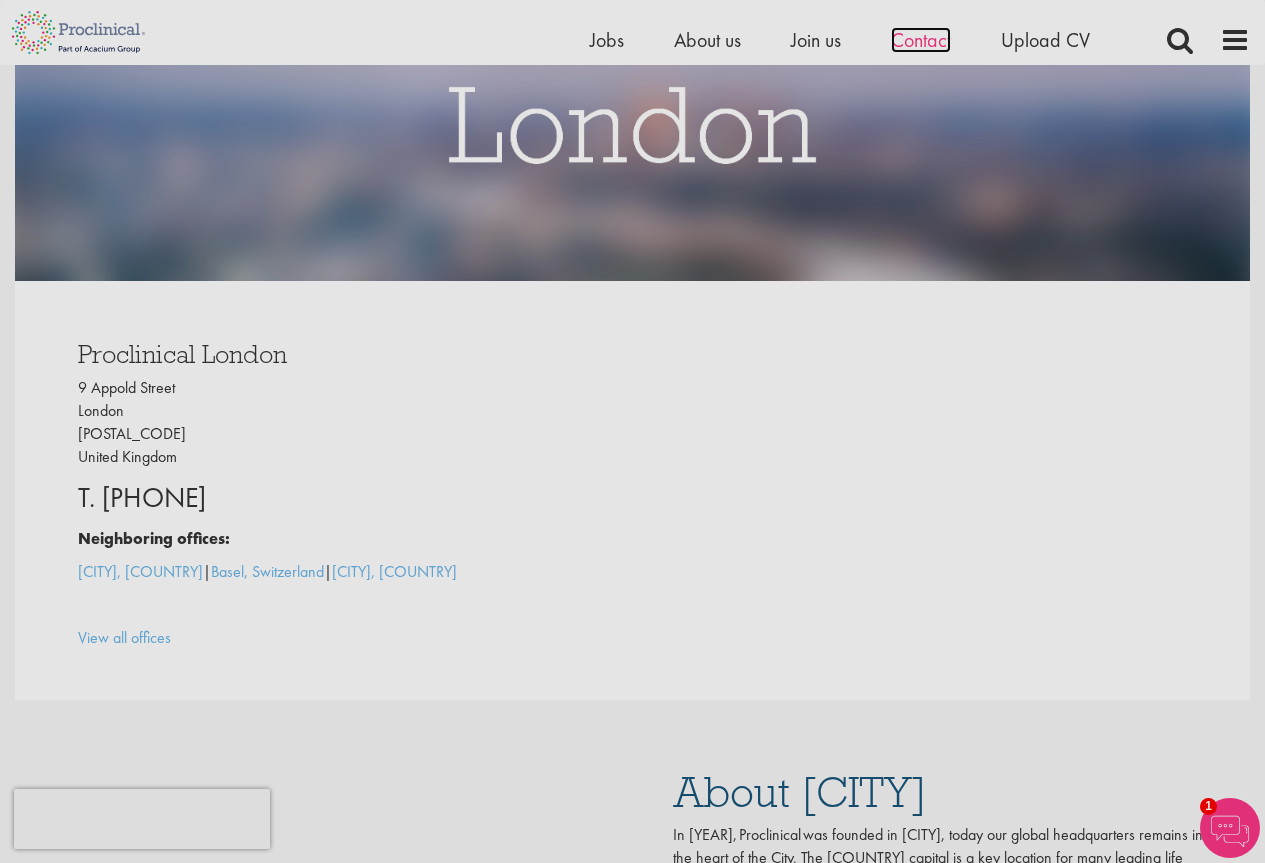 click on "Contact" at bounding box center [921, 40] 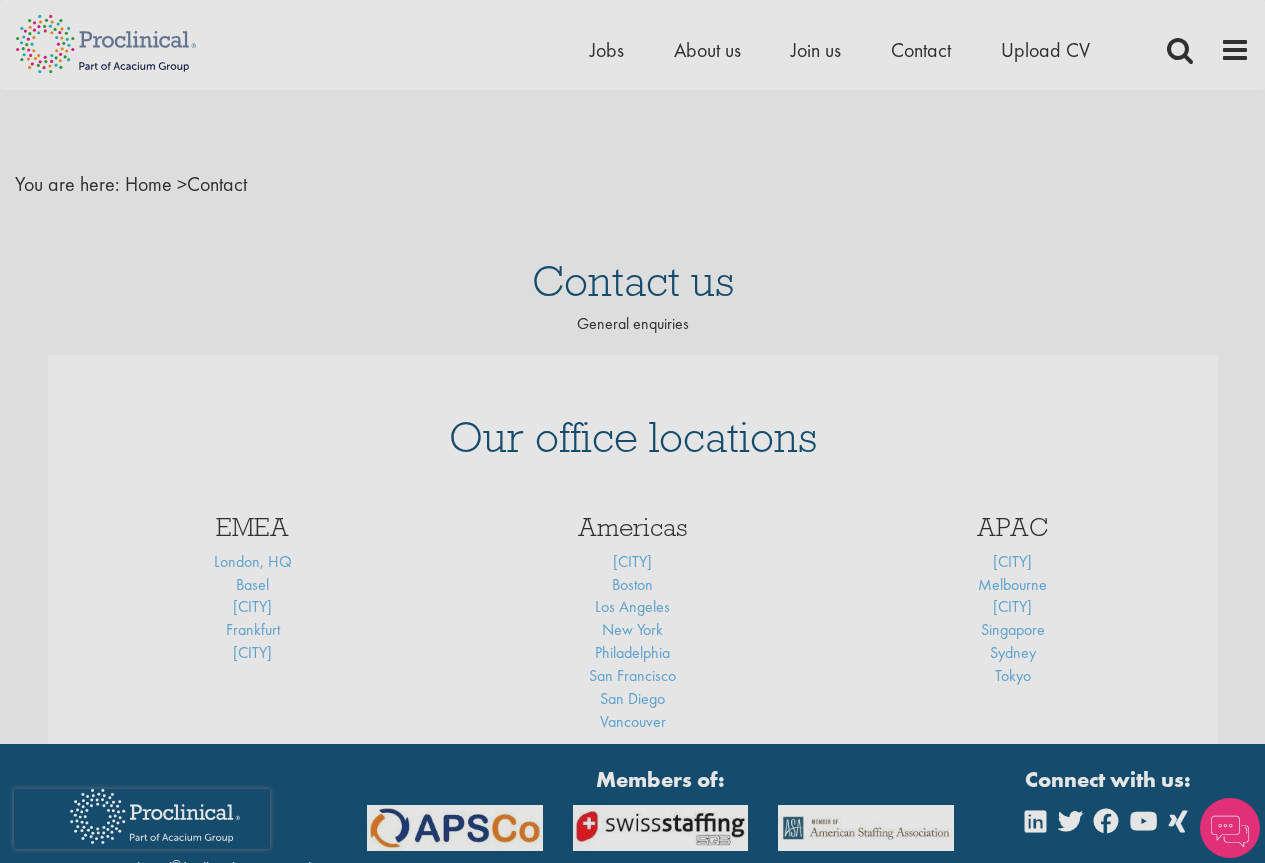 scroll, scrollTop: 0, scrollLeft: 0, axis: both 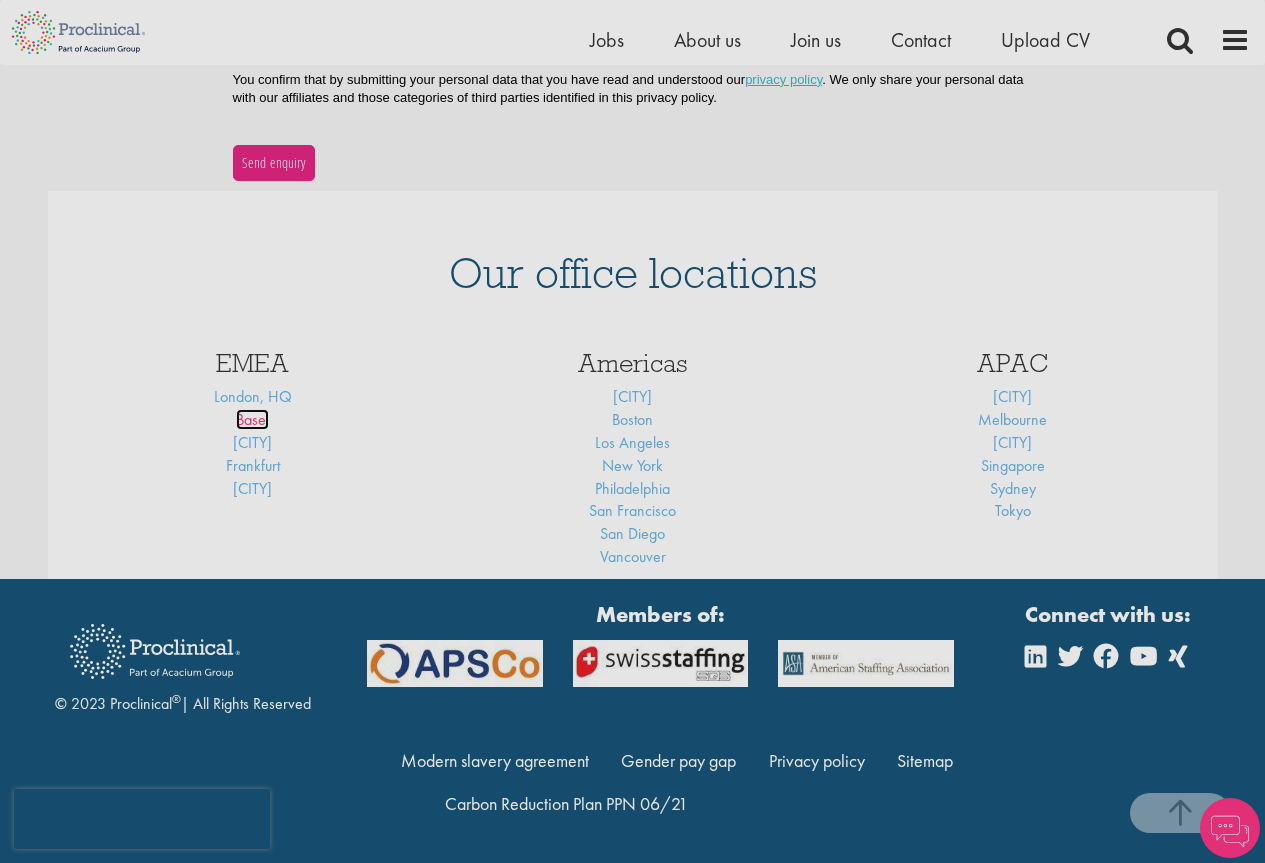 click on "Basel" at bounding box center [252, 419] 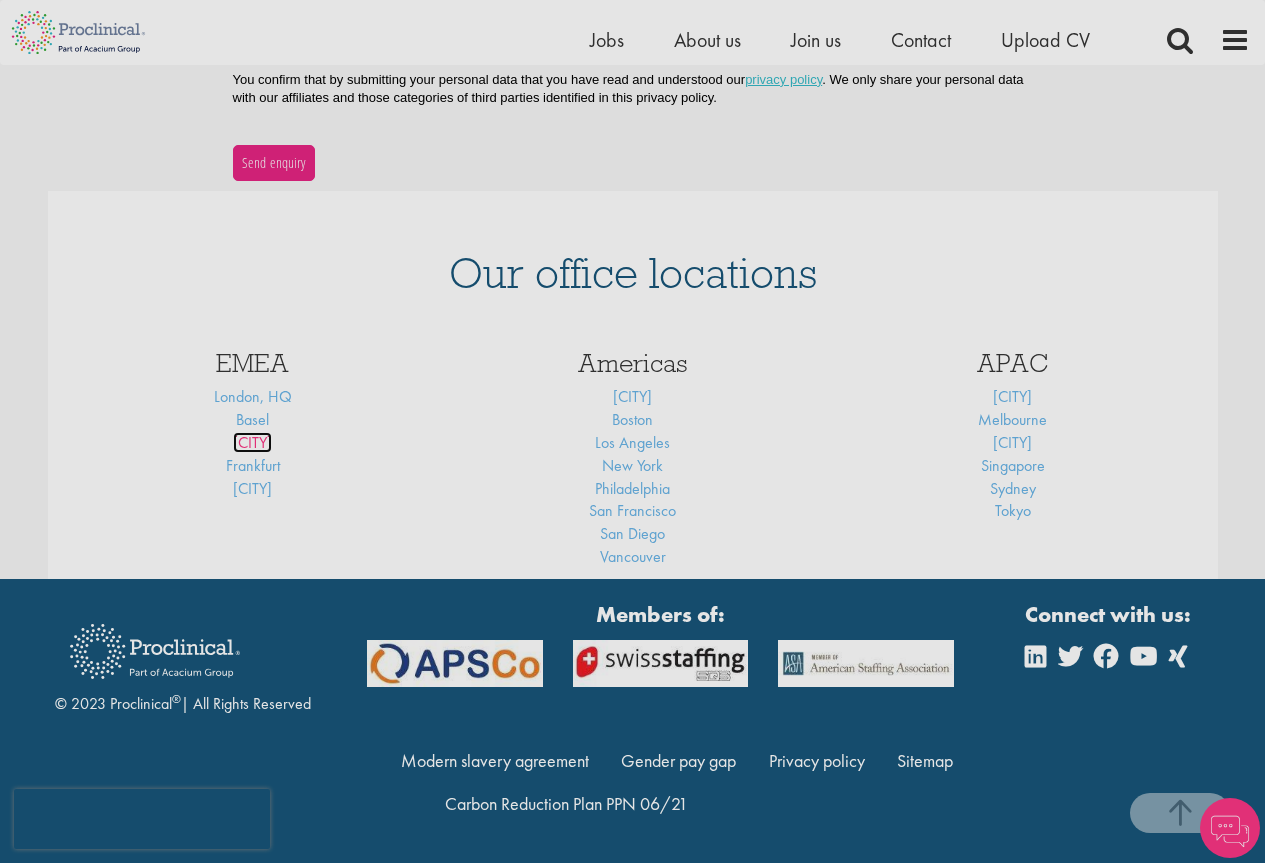 click on "[CITY]" at bounding box center [252, 442] 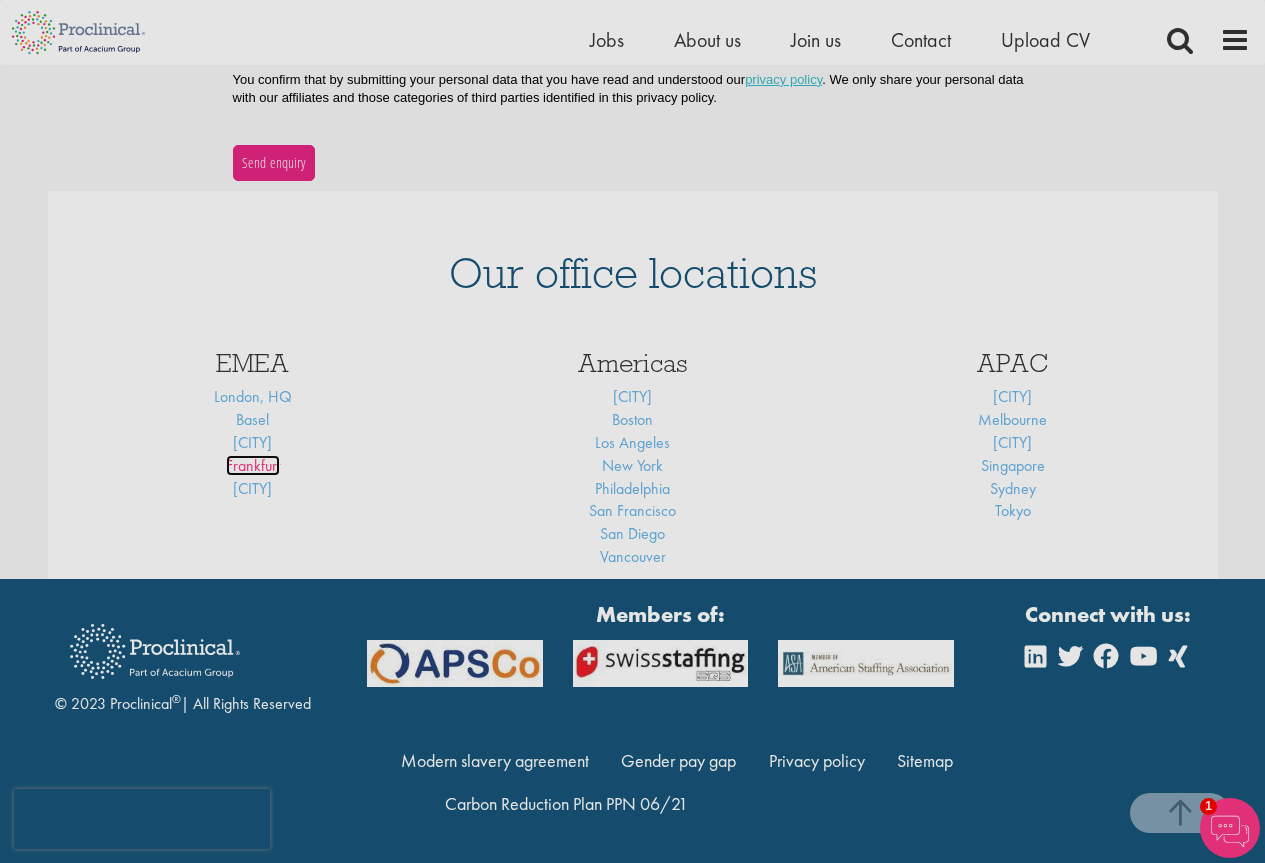 click on "Frankfurt" at bounding box center (253, 465) 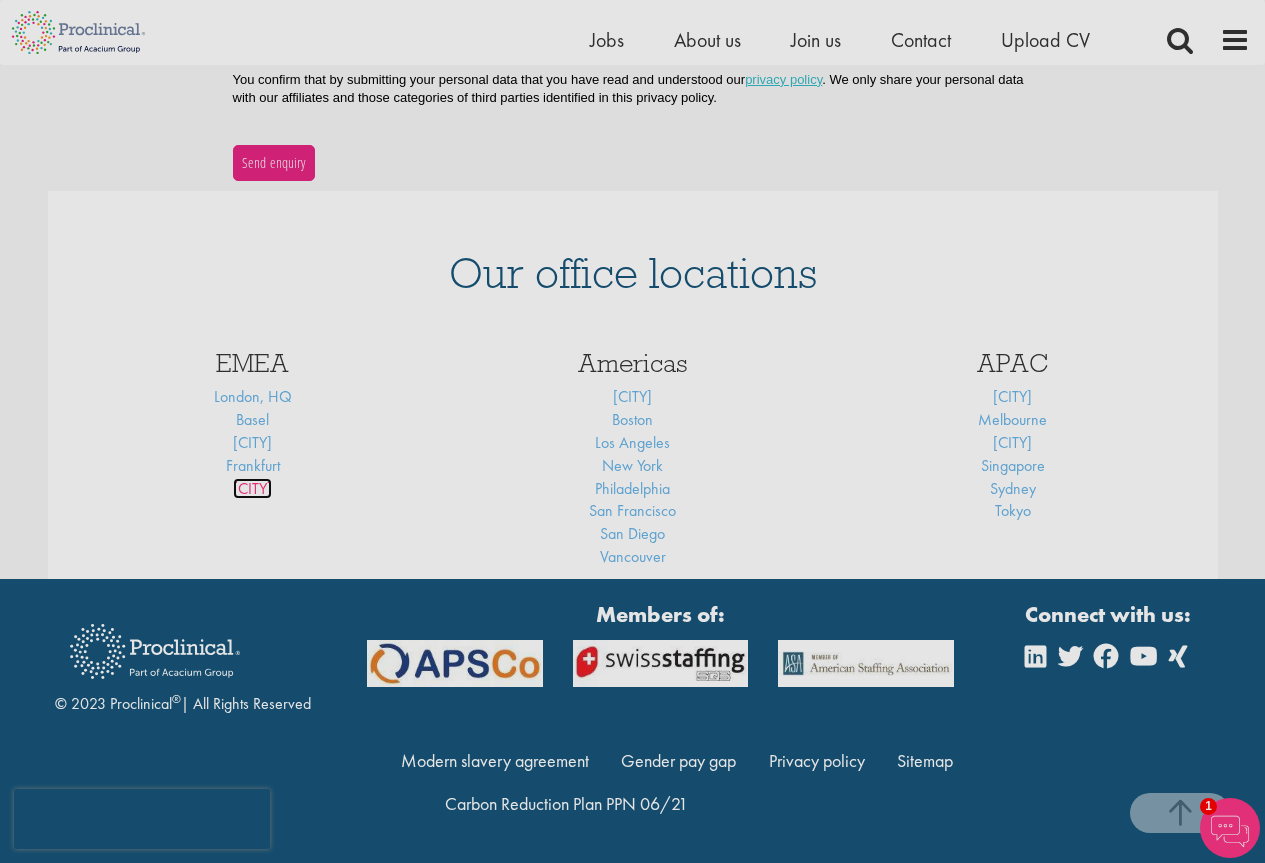 click on "Cardiff" at bounding box center (252, 488) 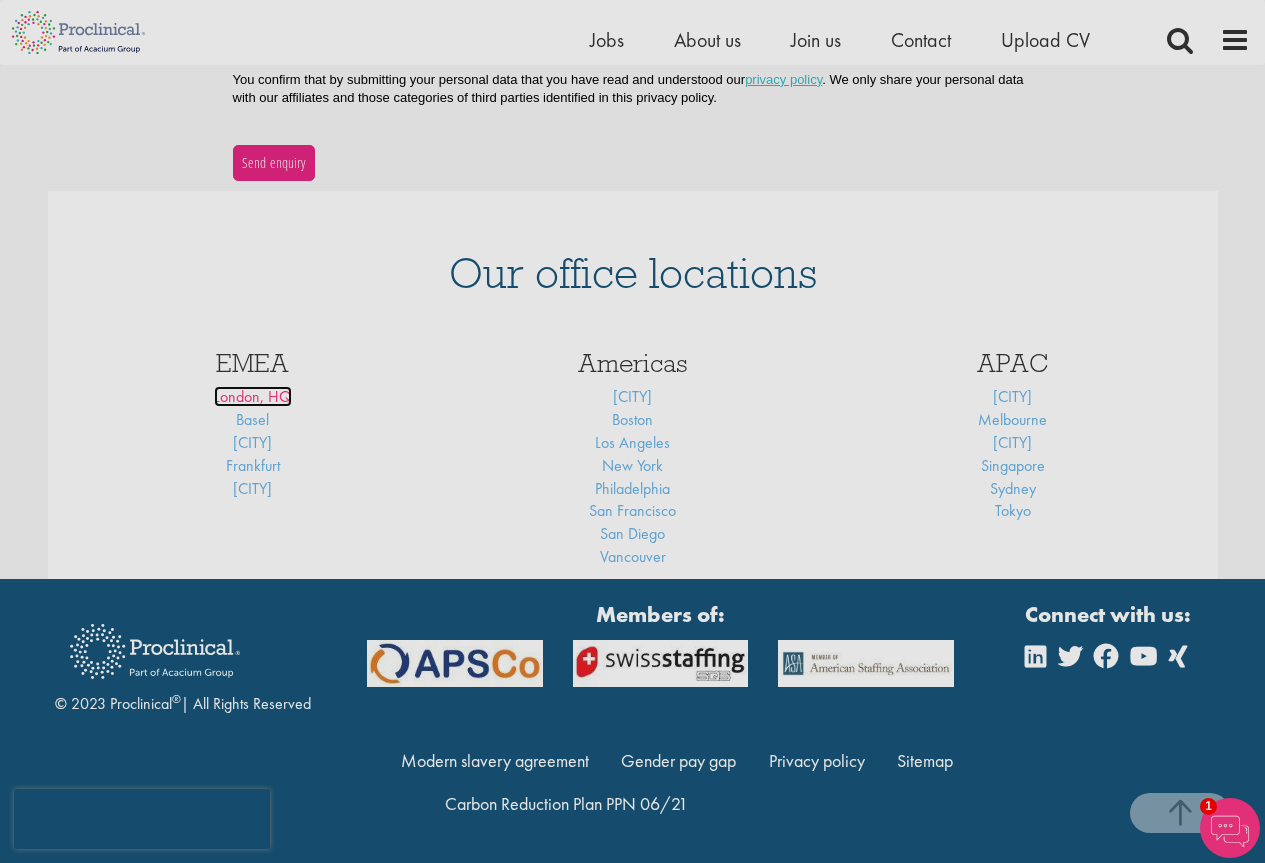 click on "London, HQ" at bounding box center [253, 396] 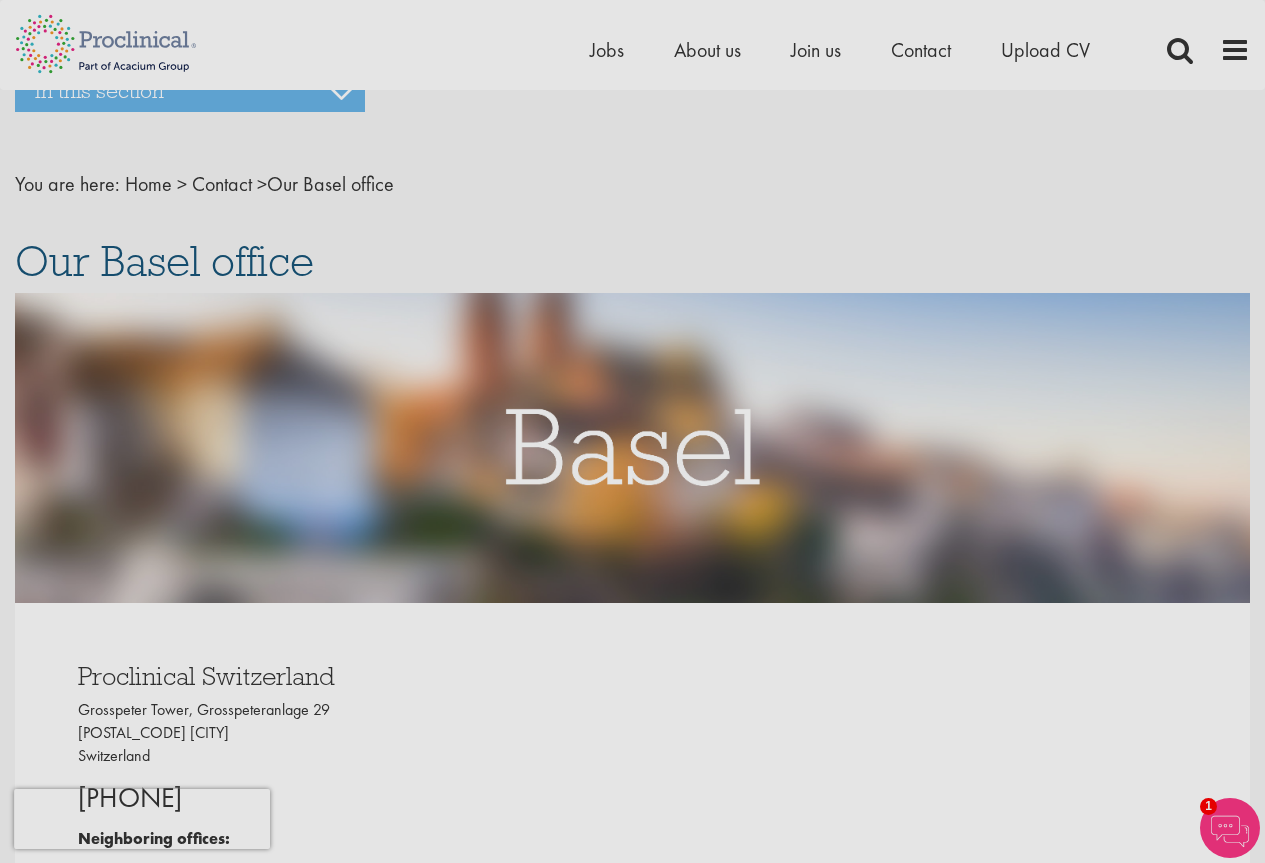 scroll, scrollTop: 0, scrollLeft: 0, axis: both 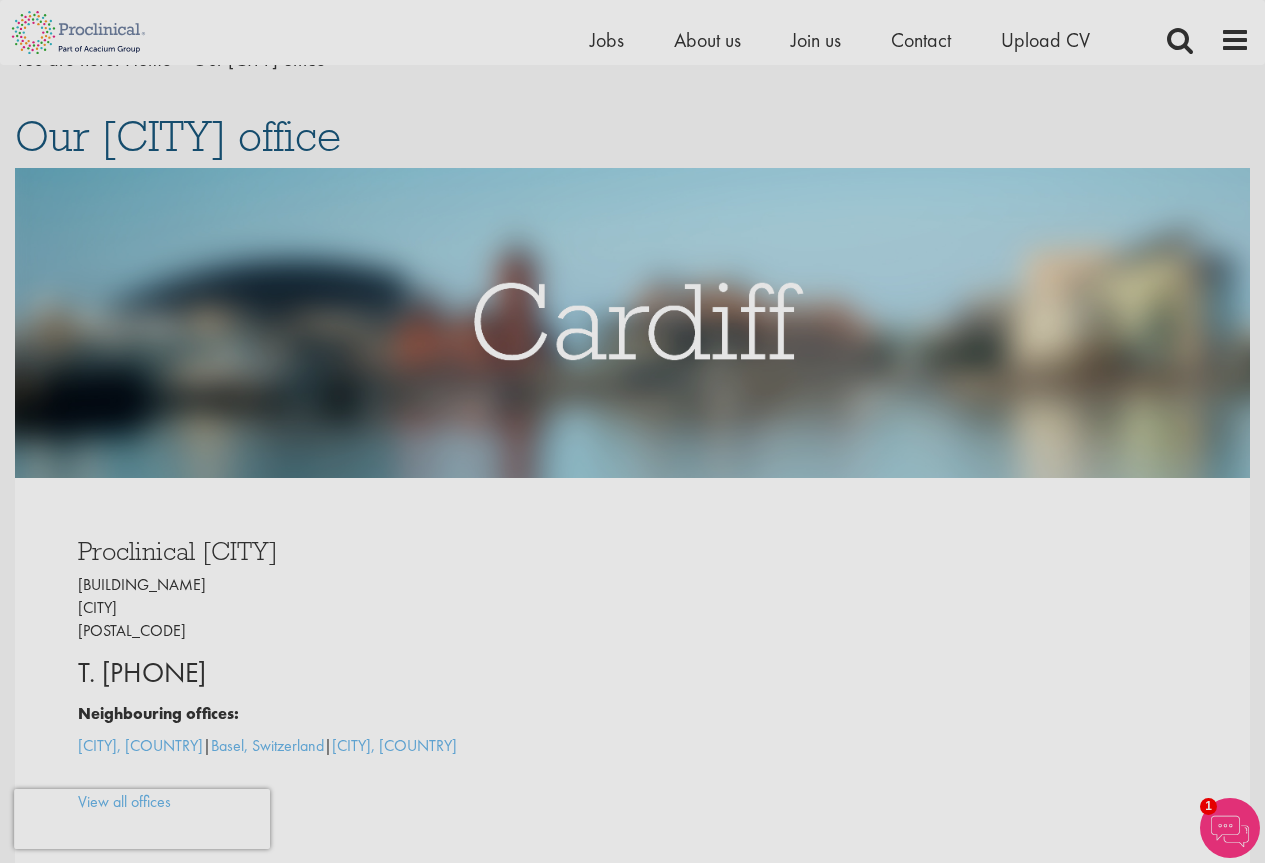 click on "[BUILDING_NAME] [CITY]  [POSTAL_CODE]" at bounding box center [348, 608] 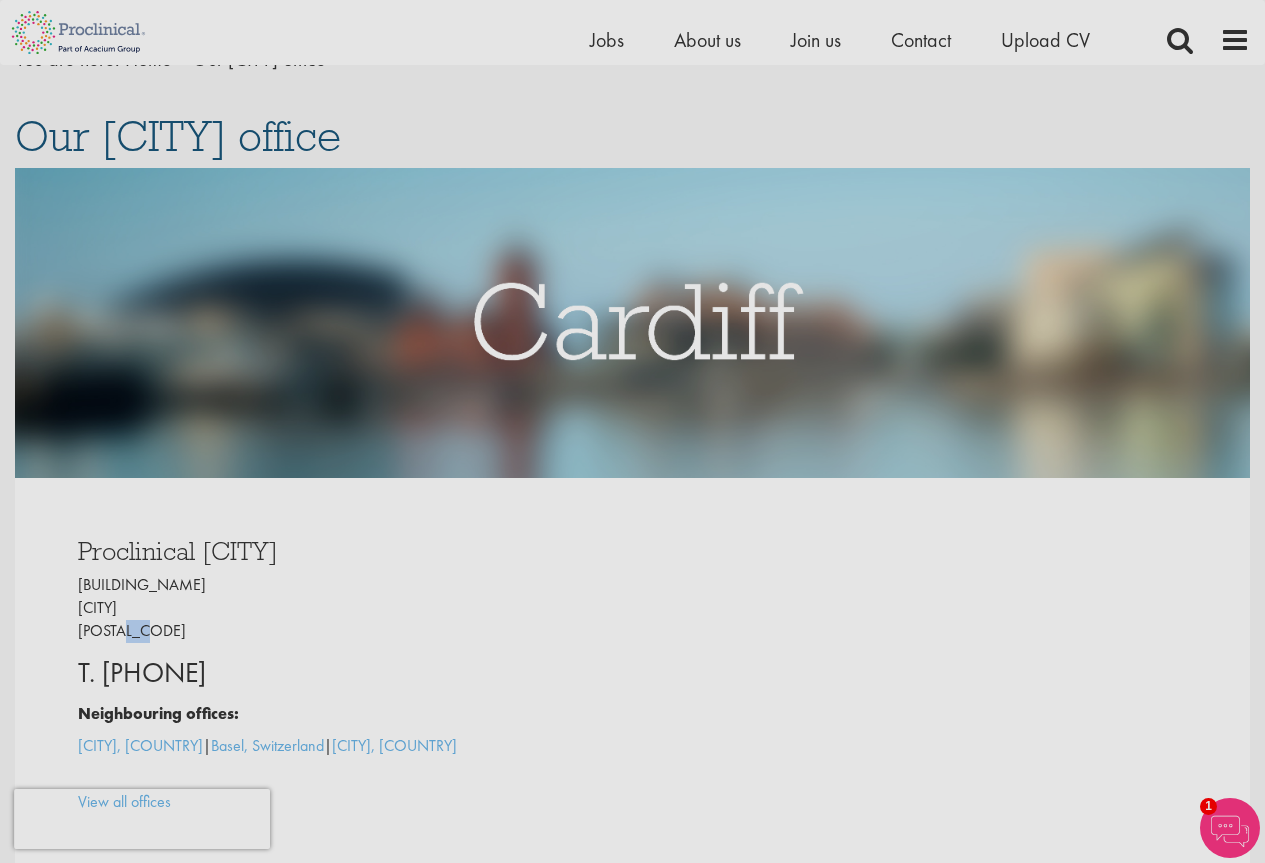 click on "[BUILDING_NAME] [CITY]  [POSTAL_CODE]" at bounding box center [348, 608] 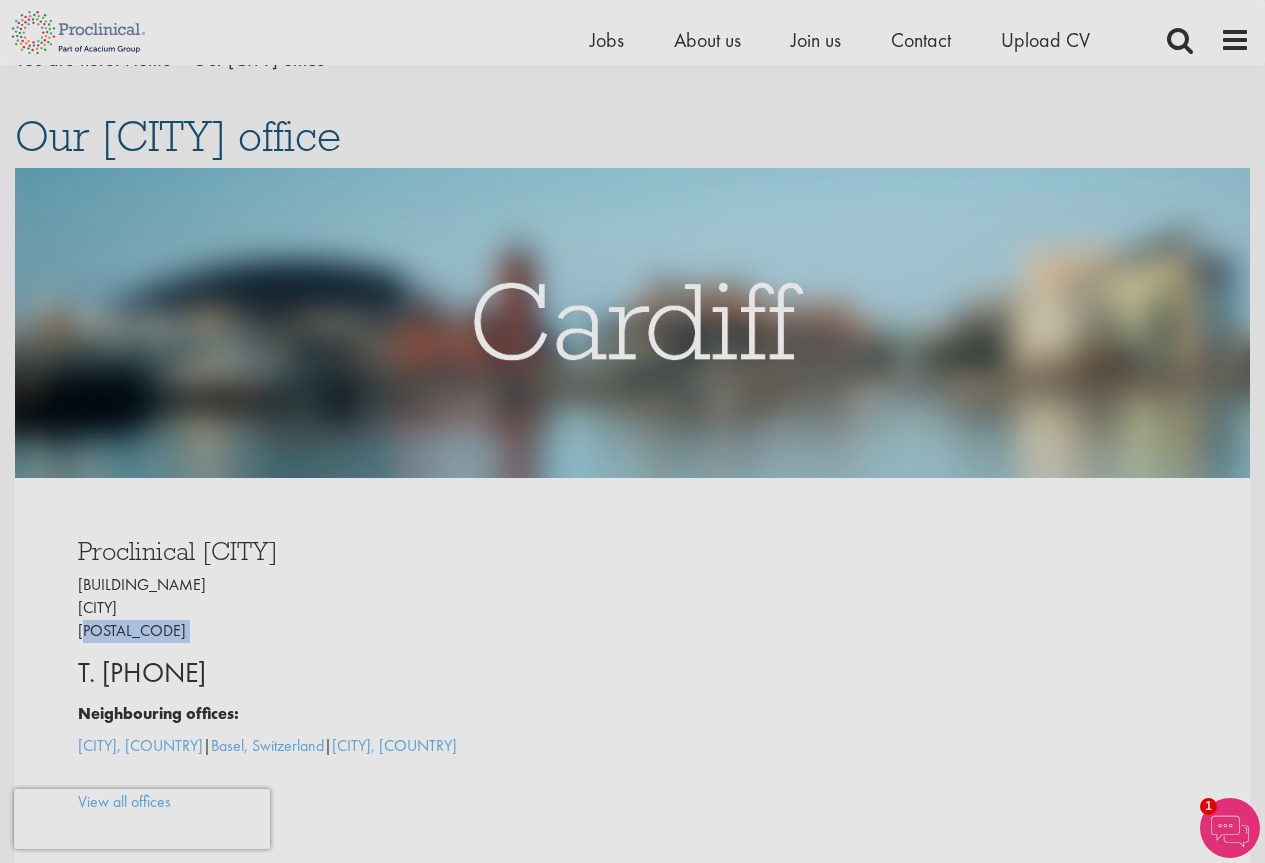 click on "[BUILDING_NAME] [CITY]  [POSTAL_CODE]" at bounding box center (348, 608) 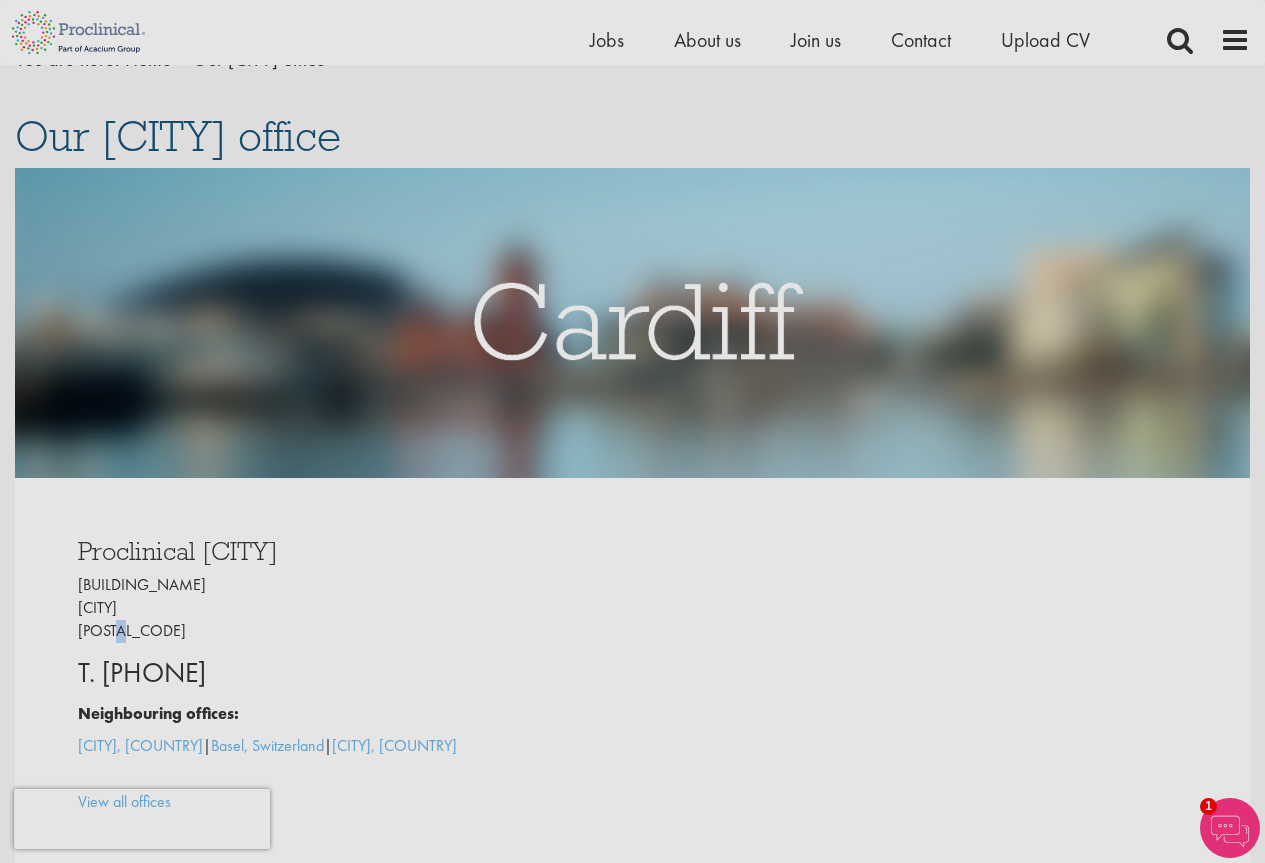 click on "One Central Square Cardiff  CF10 1FS" at bounding box center [348, 608] 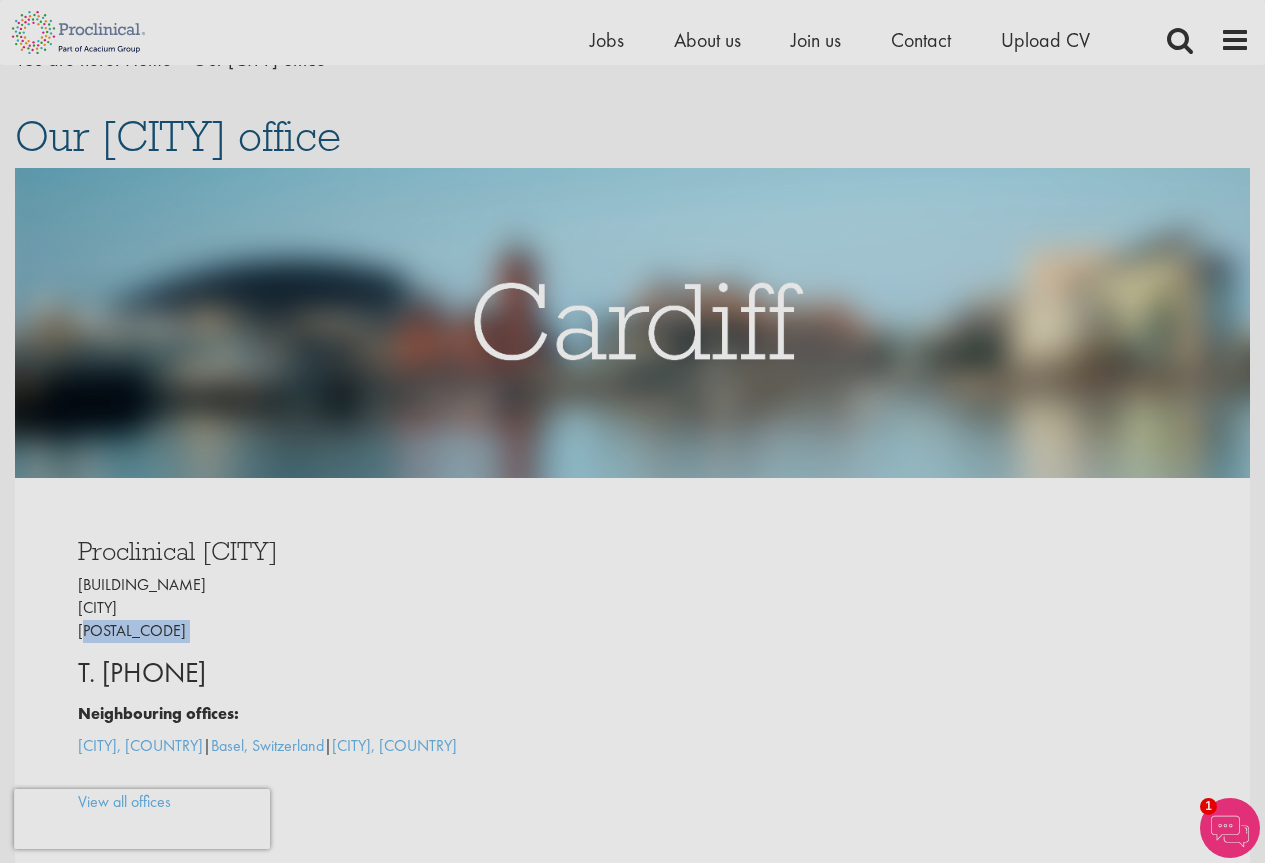 click on "One Central Square Cardiff  CF10 1FS" at bounding box center [348, 608] 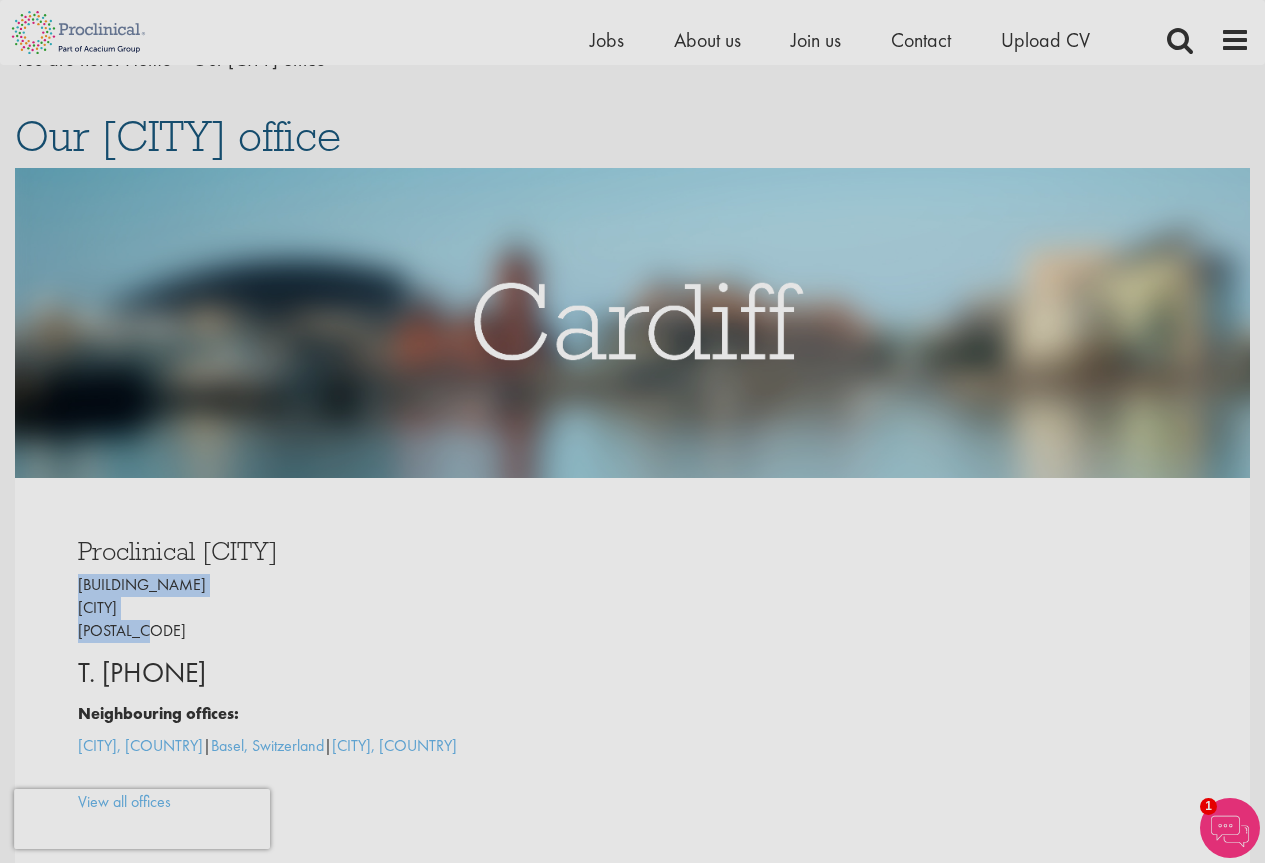 drag, startPoint x: 81, startPoint y: 584, endPoint x: 156, endPoint y: 624, distance: 85 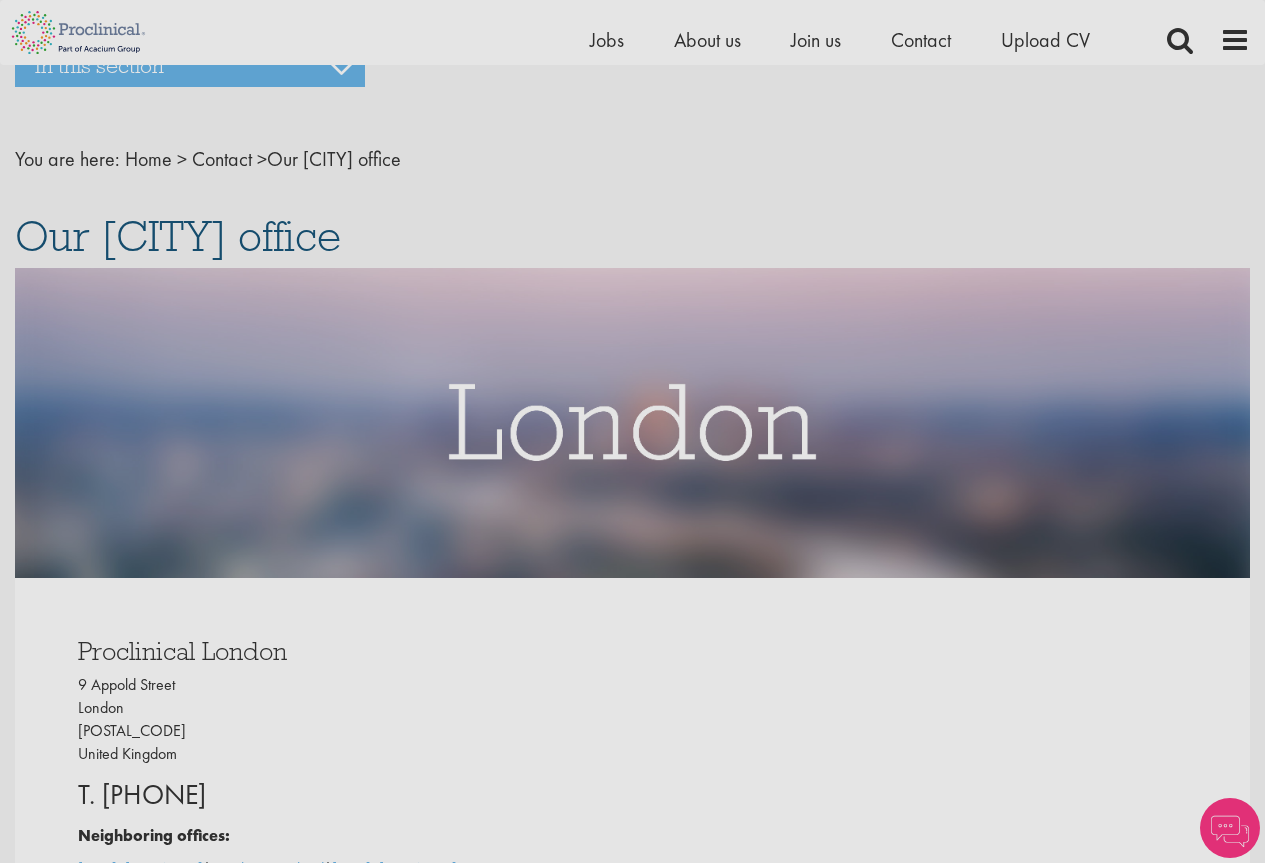 scroll, scrollTop: 200, scrollLeft: 0, axis: vertical 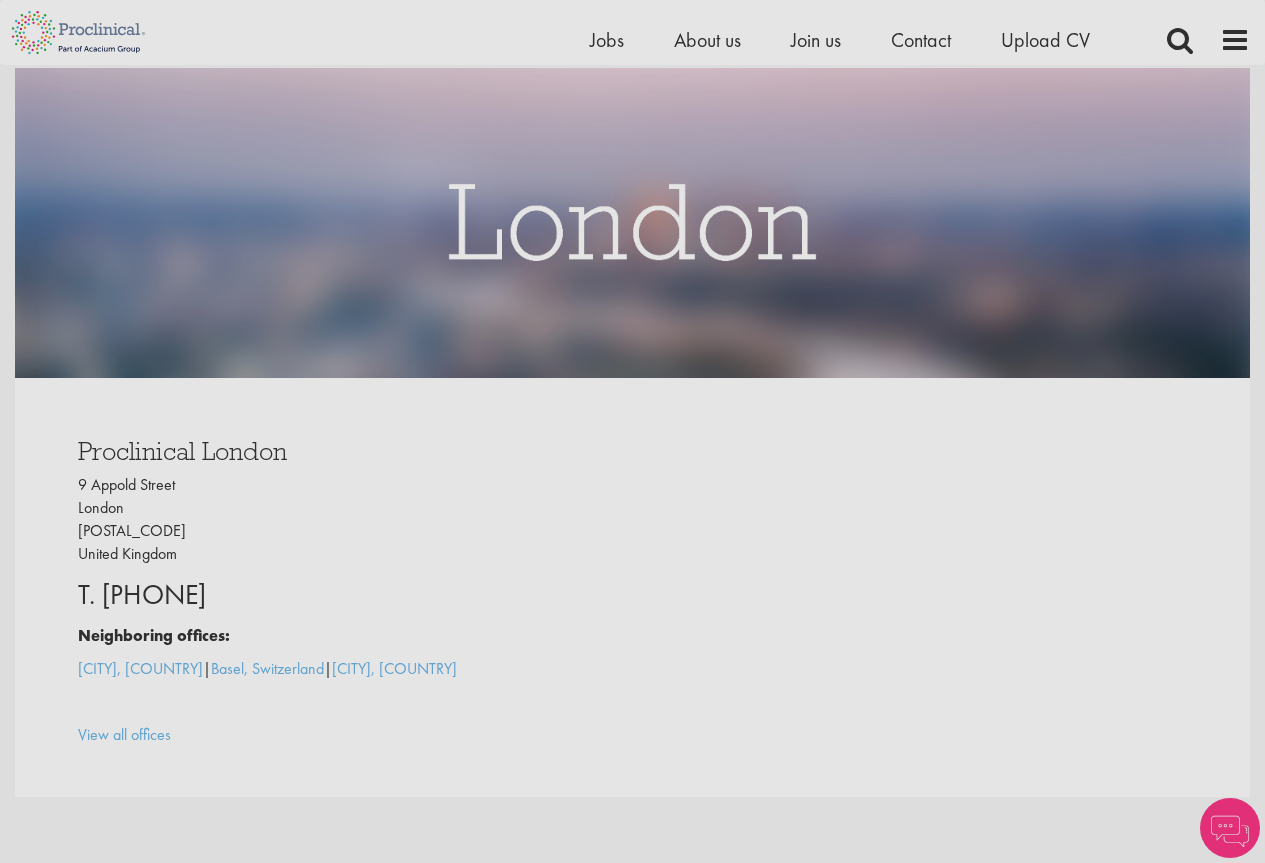 click on "9 Appold Street London EC2A 2AP
United Kingdom" at bounding box center (348, 519) 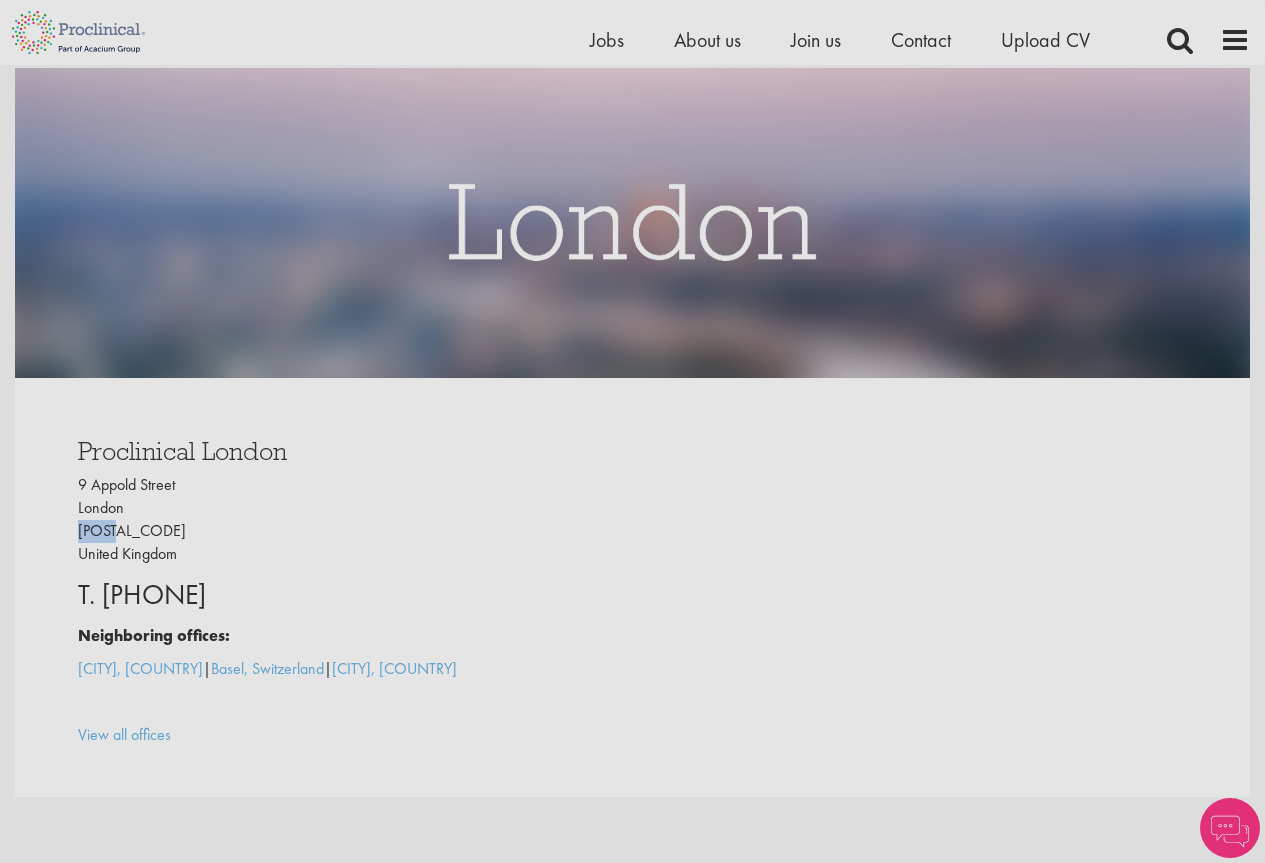 click on "9 Appold Street London EC2A 2AP
United Kingdom" at bounding box center (348, 519) 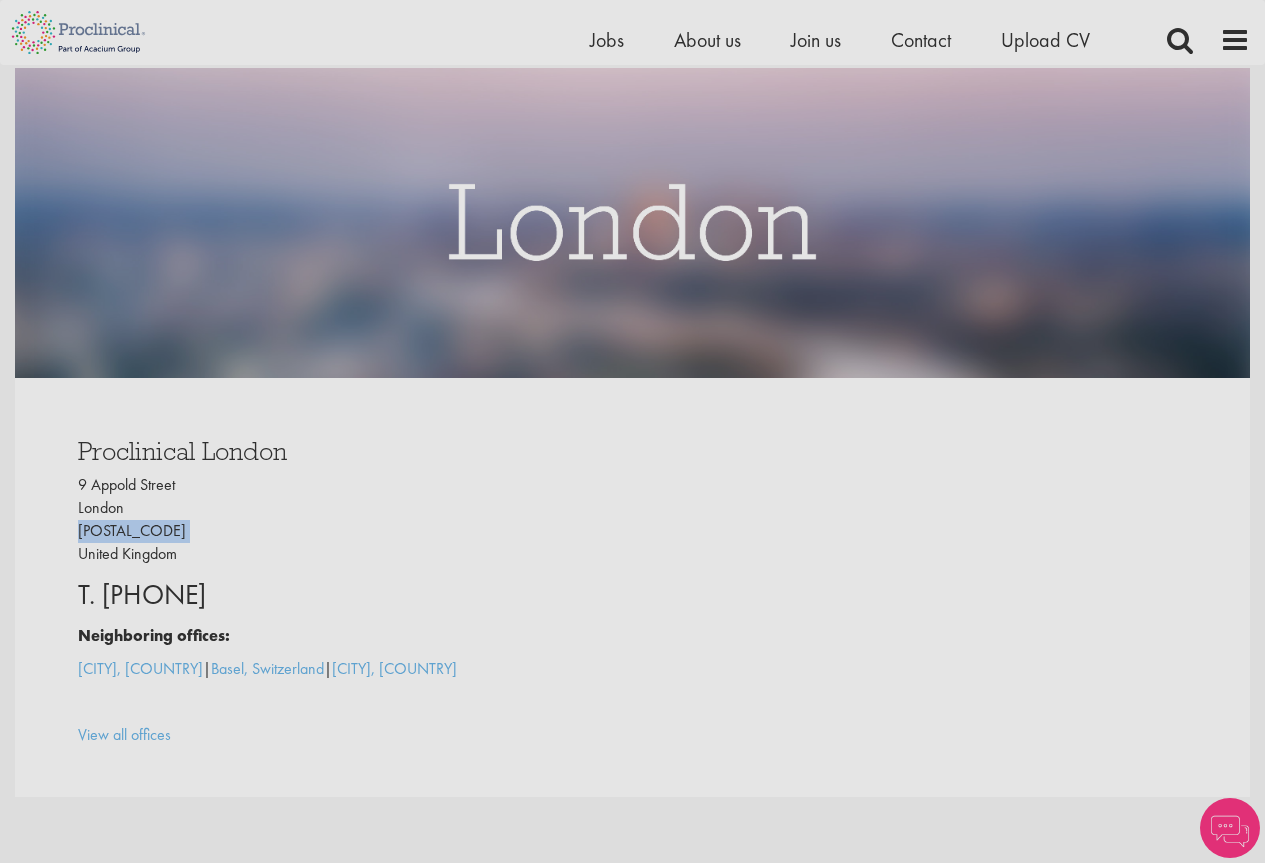 click on "9 Appold Street London EC2A 2AP
United Kingdom" at bounding box center (348, 519) 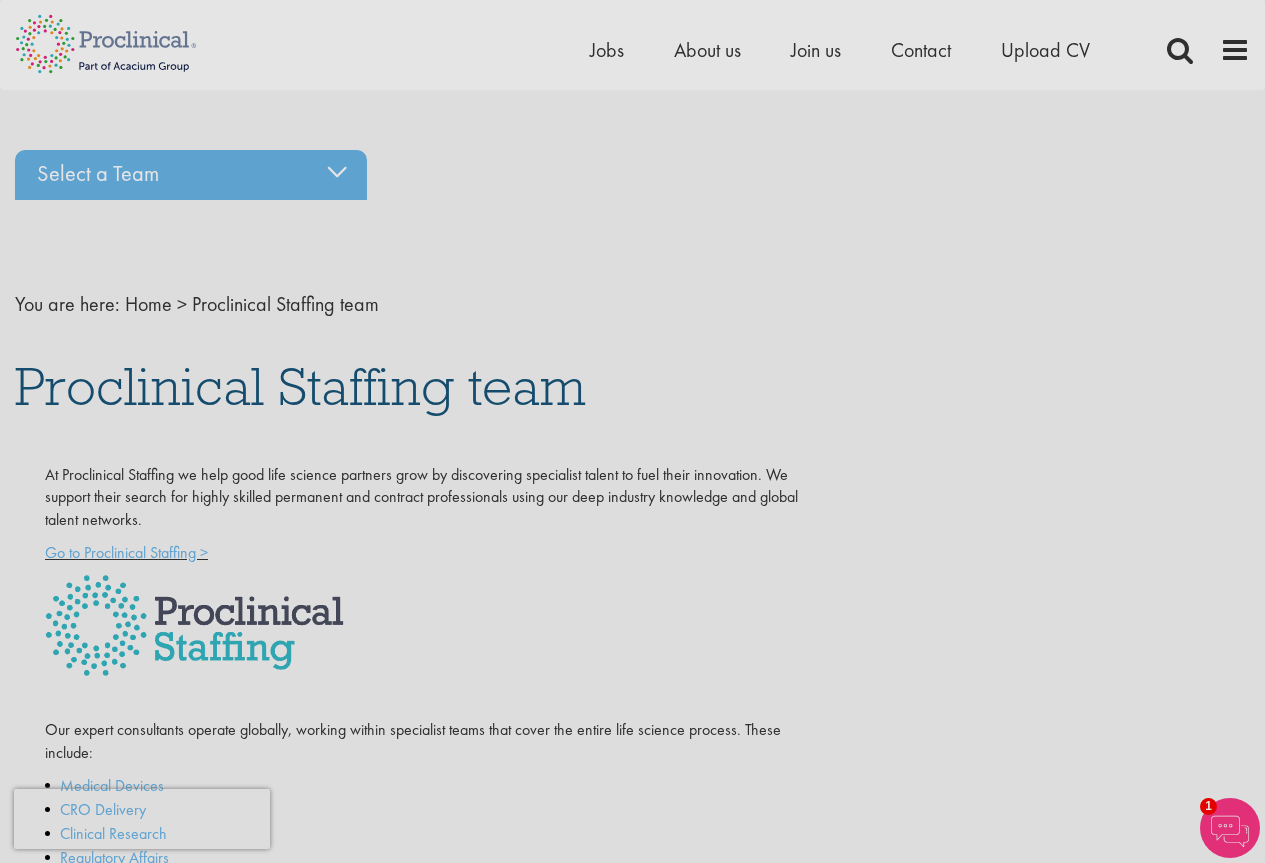 scroll, scrollTop: 0, scrollLeft: 0, axis: both 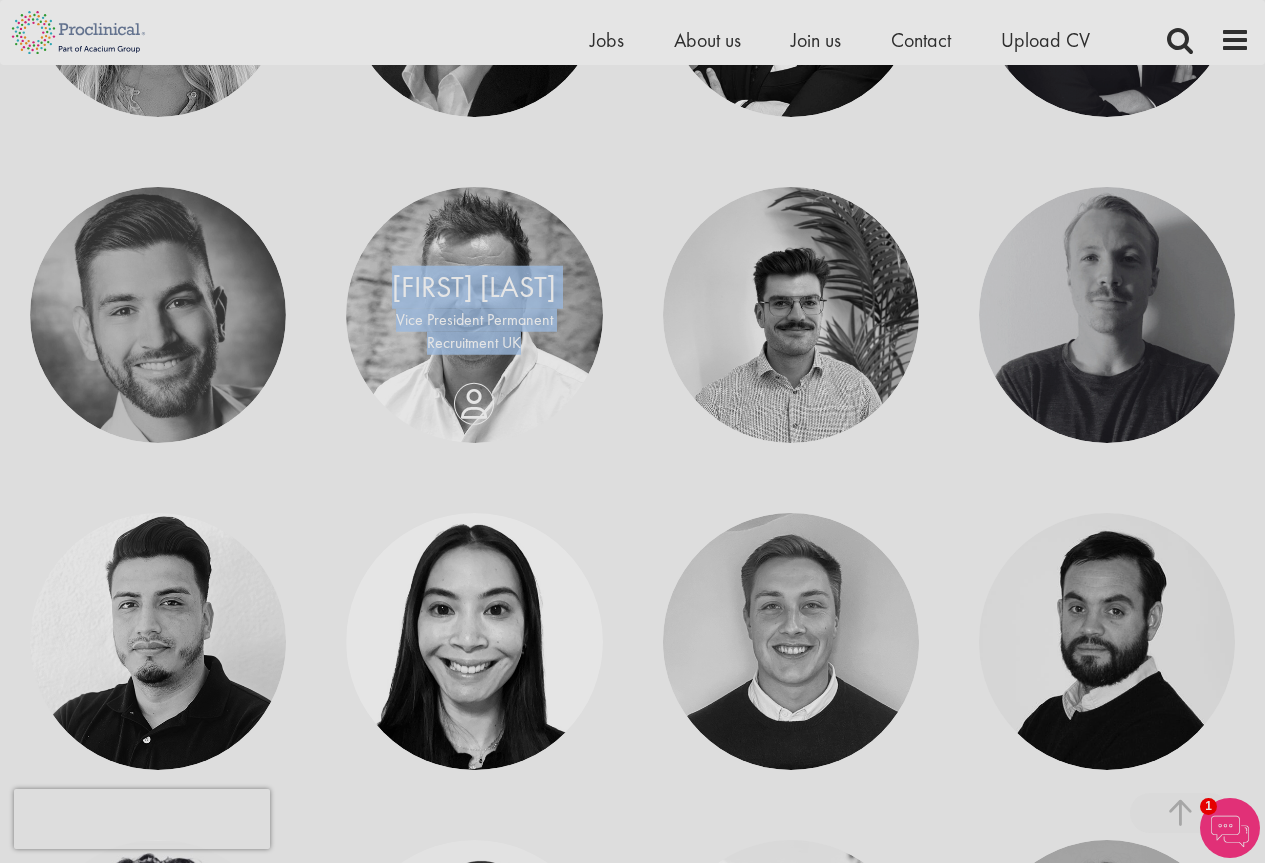 drag, startPoint x: 379, startPoint y: 272, endPoint x: 536, endPoint y: 357, distance: 178.53291 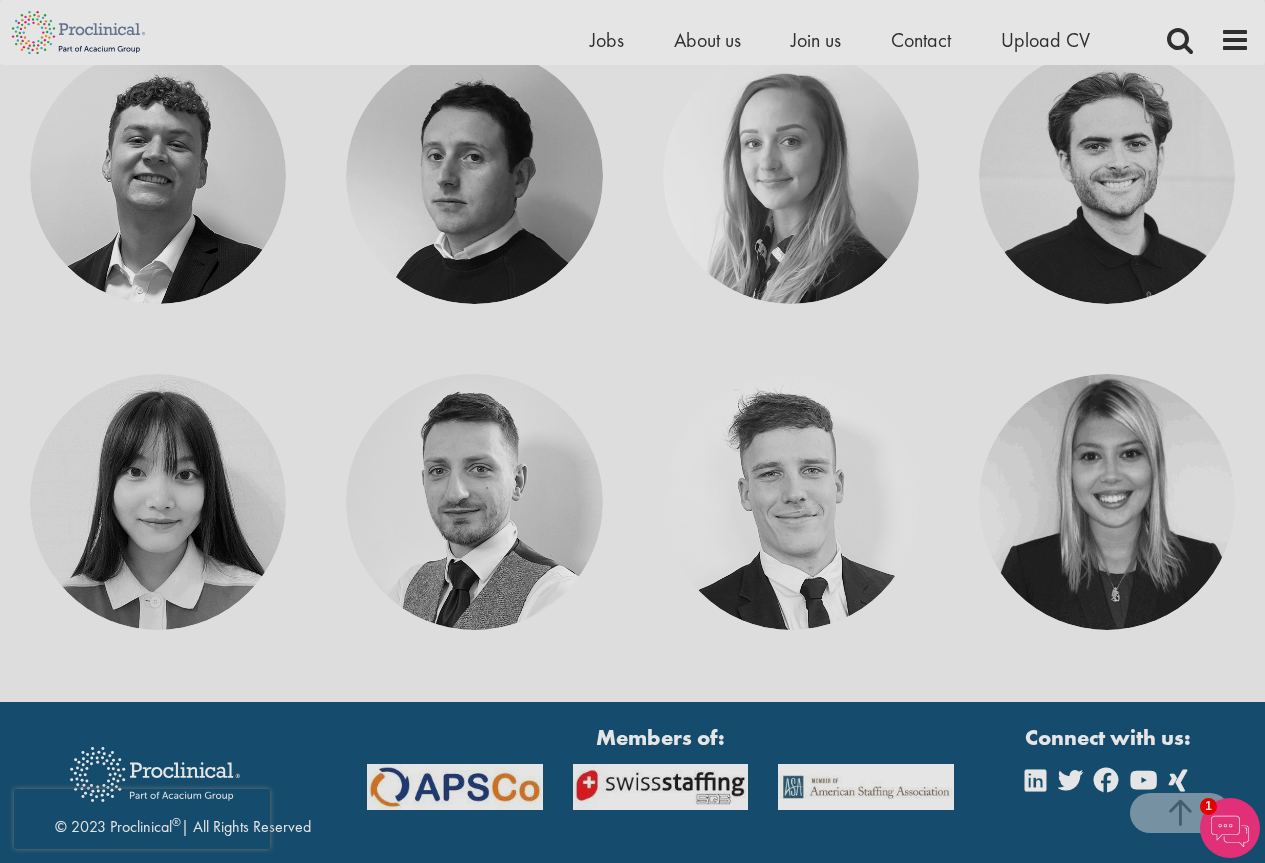 scroll, scrollTop: 9655, scrollLeft: 0, axis: vertical 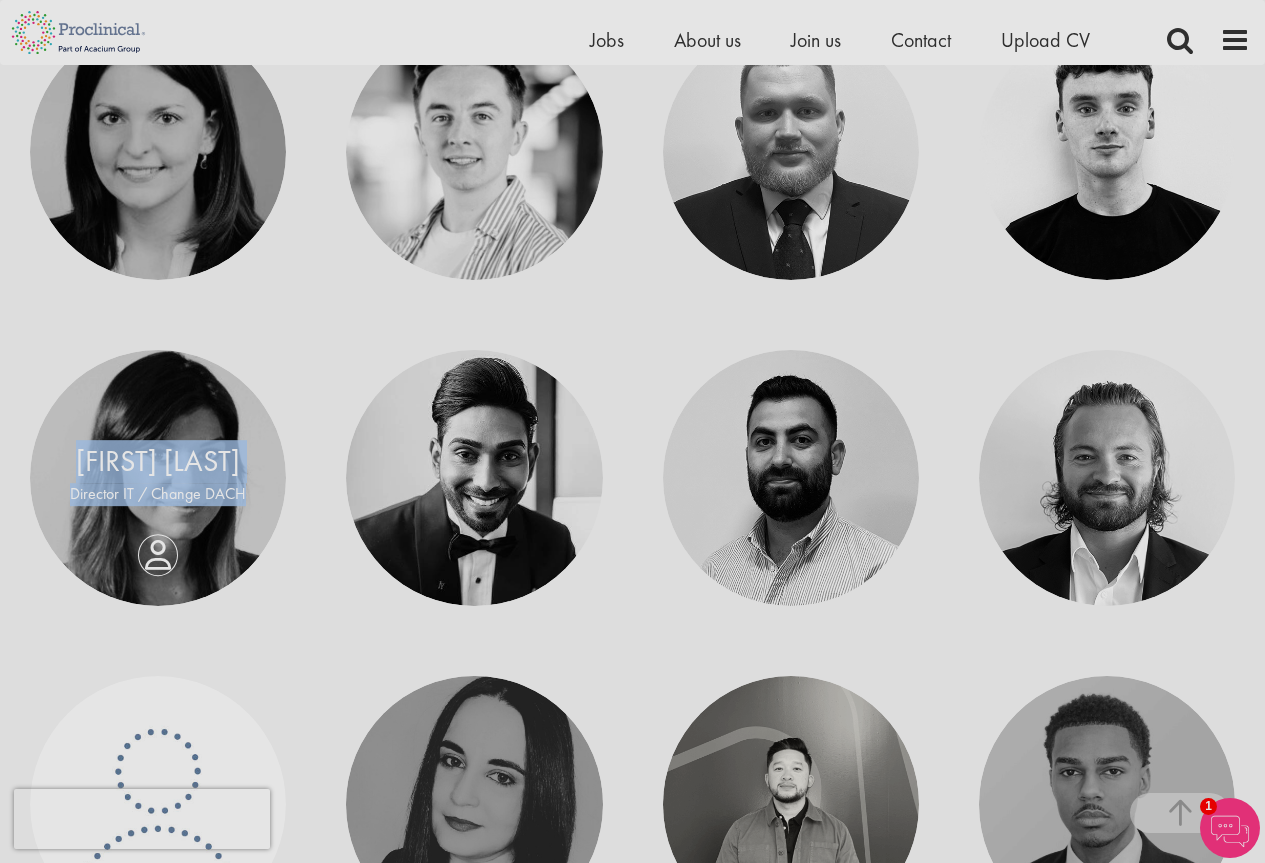 drag, startPoint x: 53, startPoint y: 450, endPoint x: 254, endPoint y: 501, distance: 207.36923 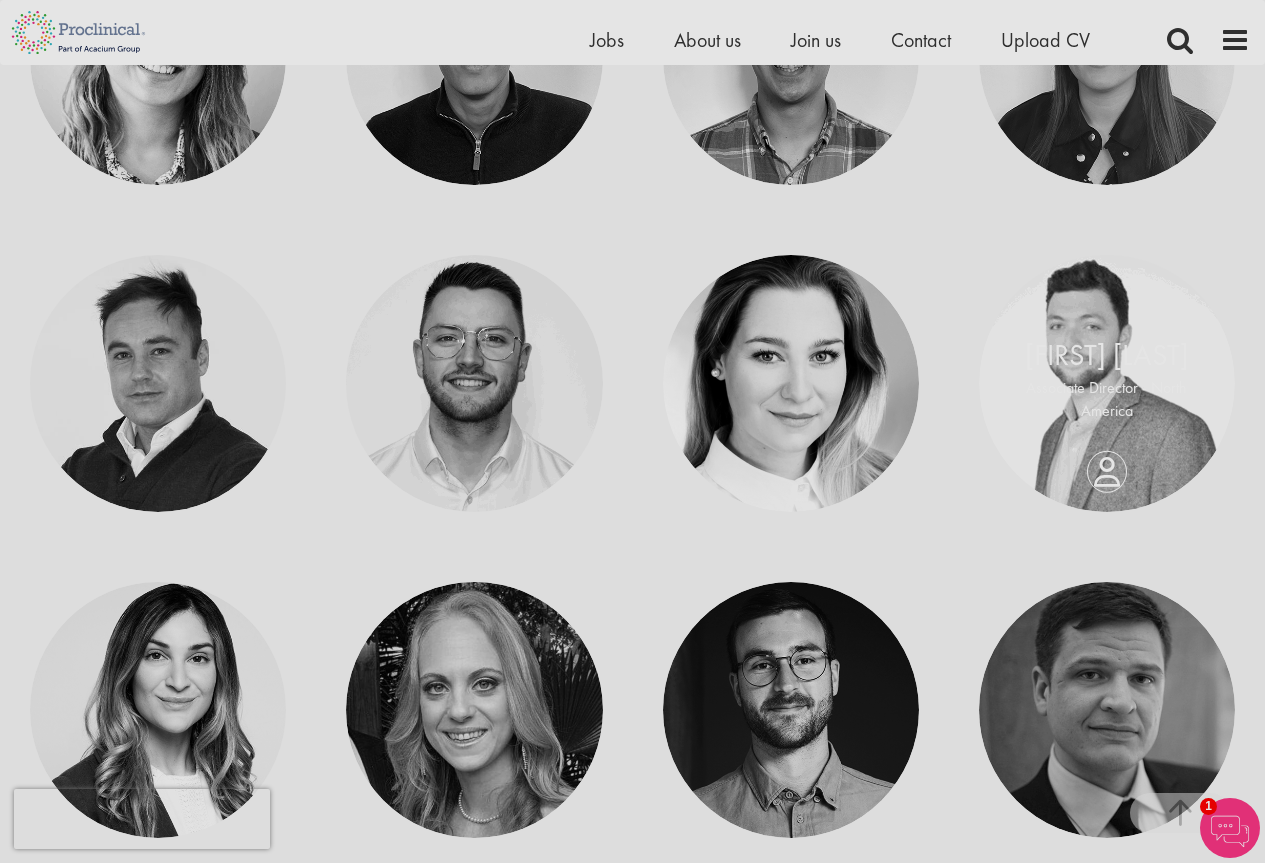 scroll, scrollTop: 7429, scrollLeft: 0, axis: vertical 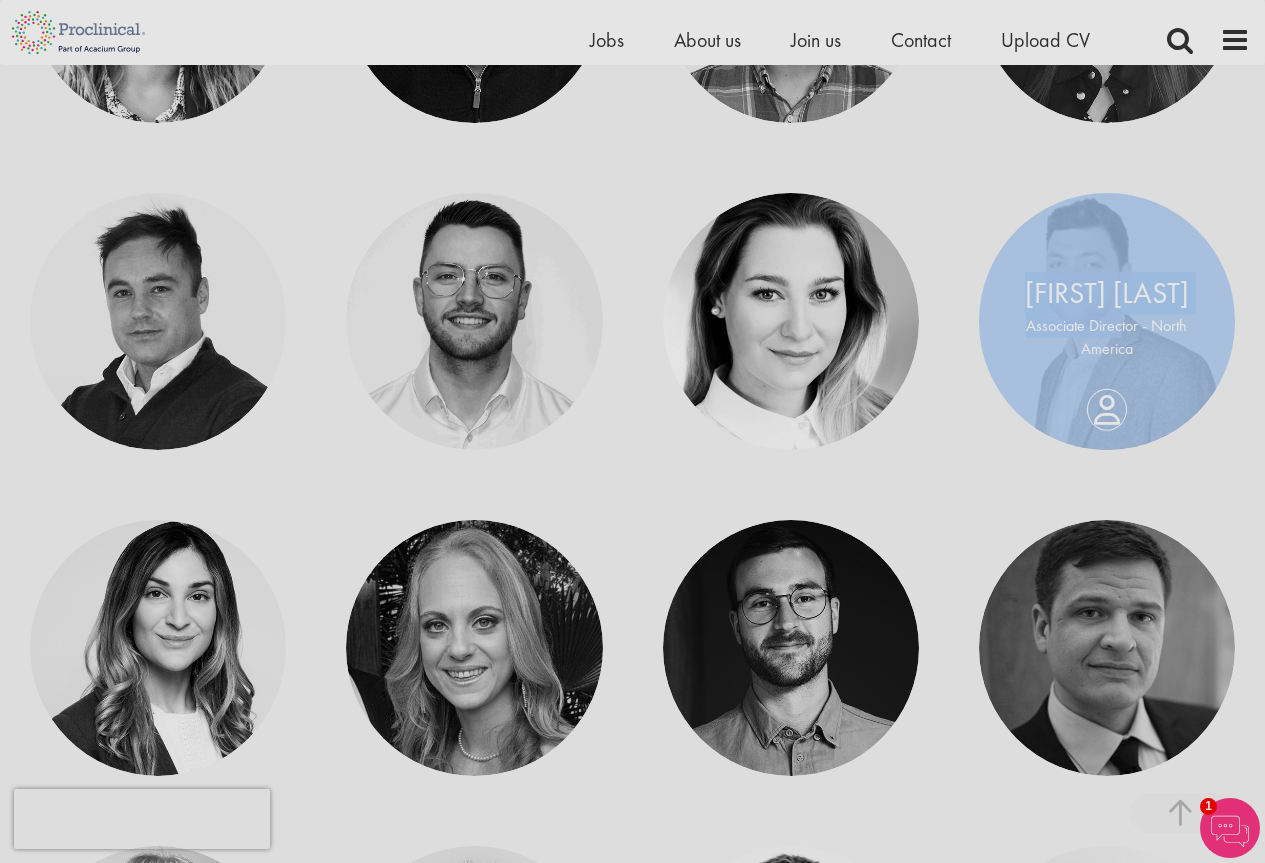 drag, startPoint x: 998, startPoint y: 289, endPoint x: 1120, endPoint y: 327, distance: 127.78106 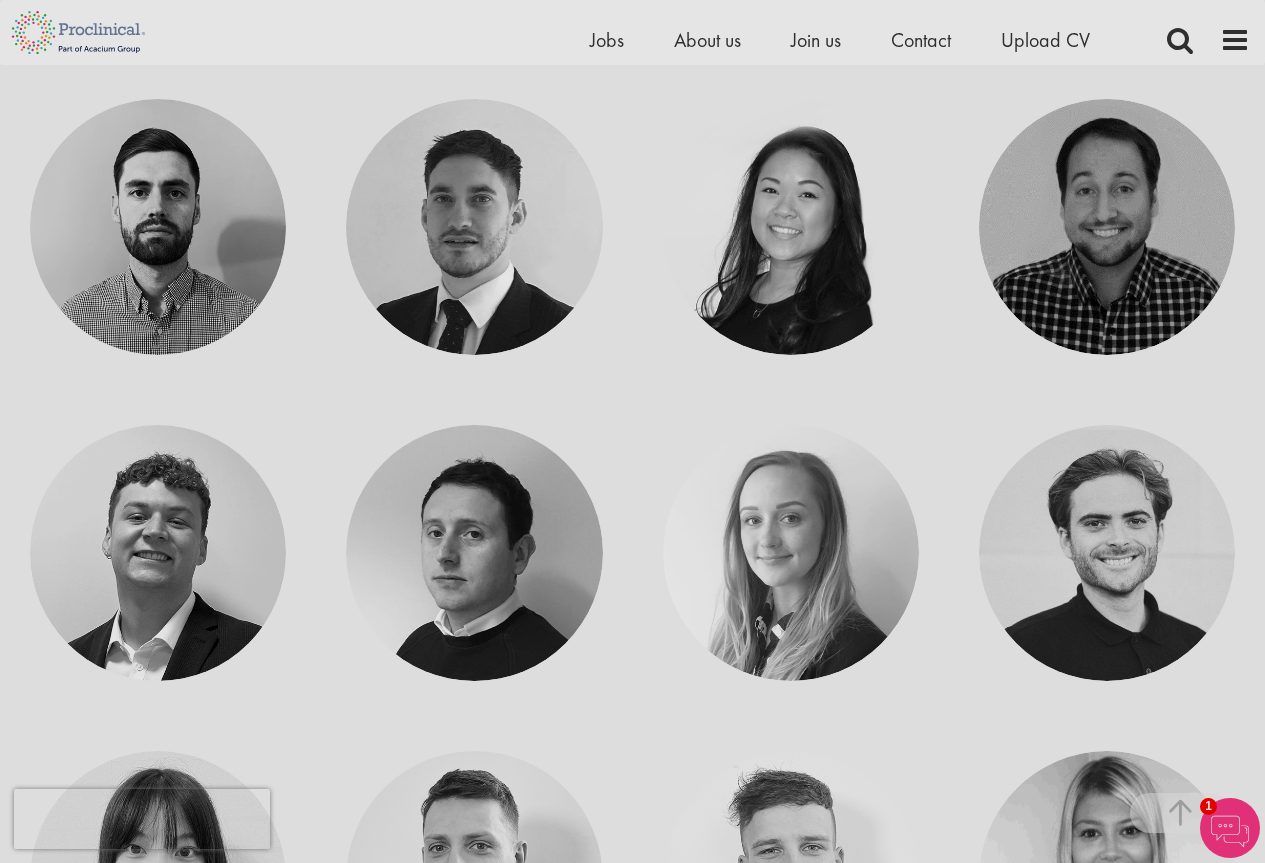 scroll, scrollTop: 9655, scrollLeft: 0, axis: vertical 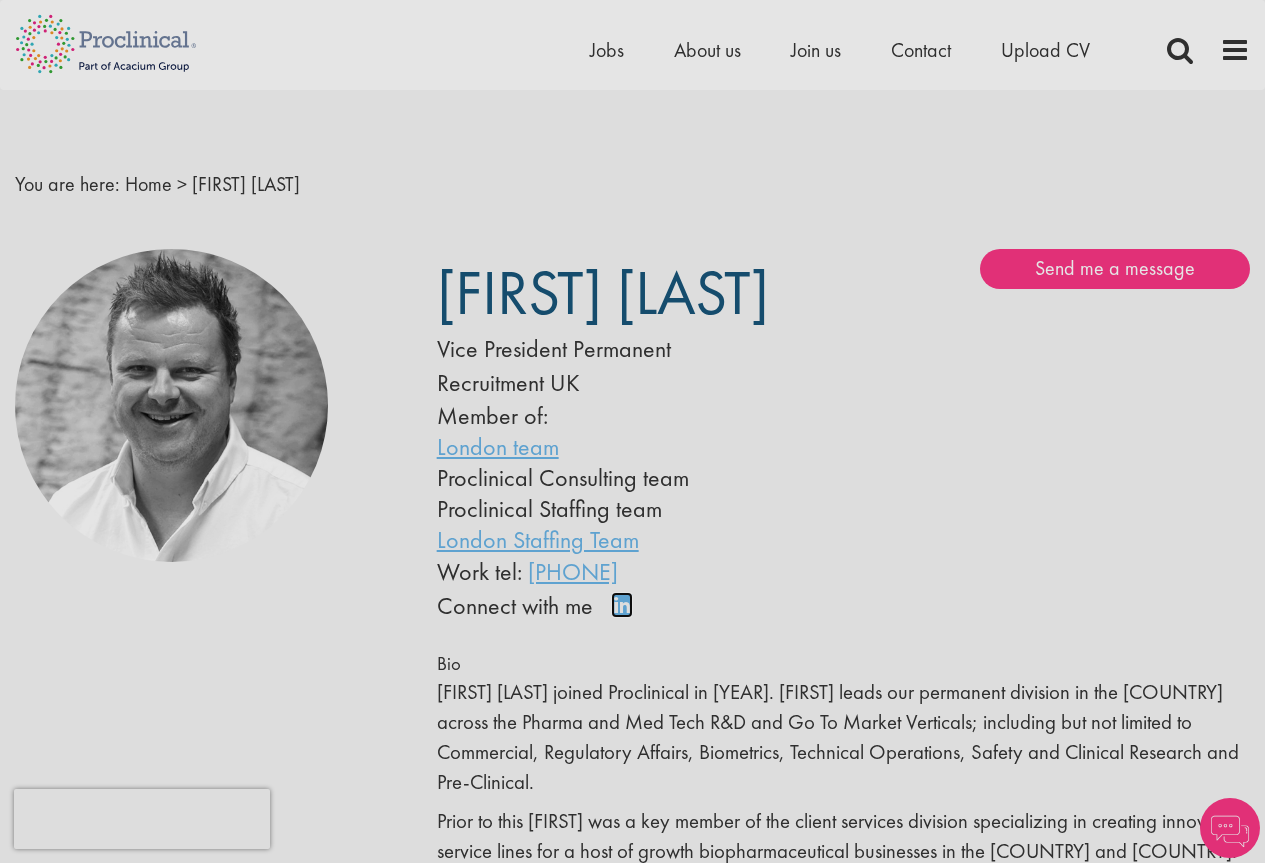 click on "Connect on  LinkedIn" at bounding box center (628, 614) 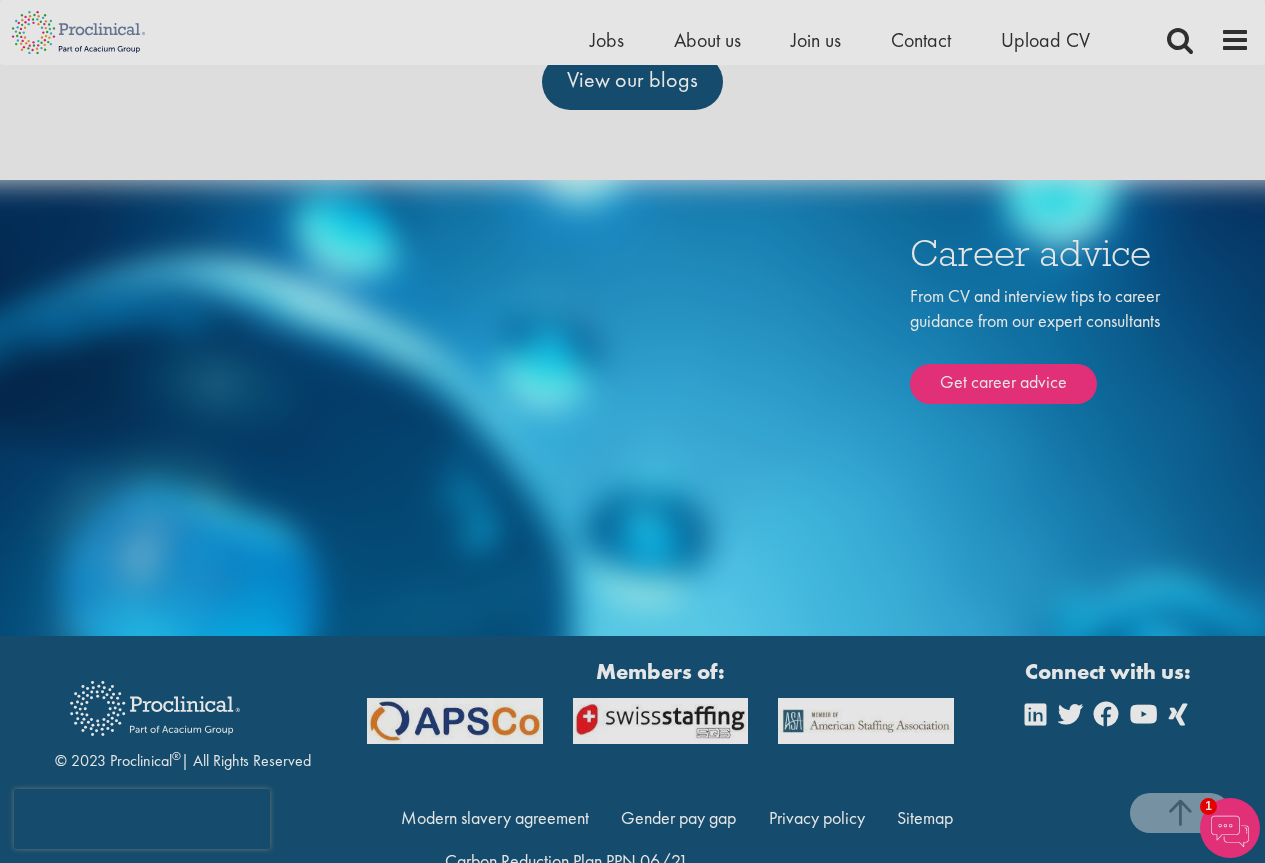 scroll, scrollTop: 1630, scrollLeft: 0, axis: vertical 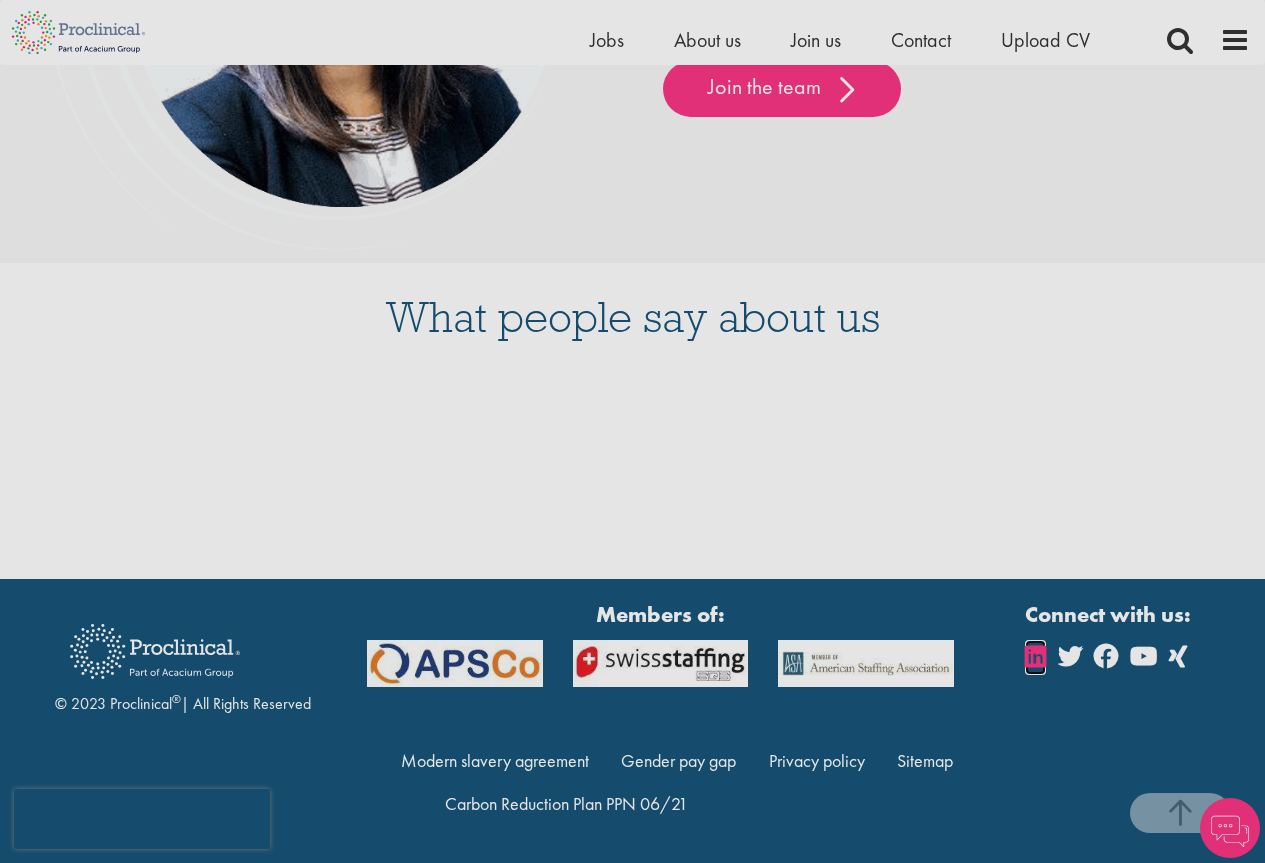 click at bounding box center (1035, 656) 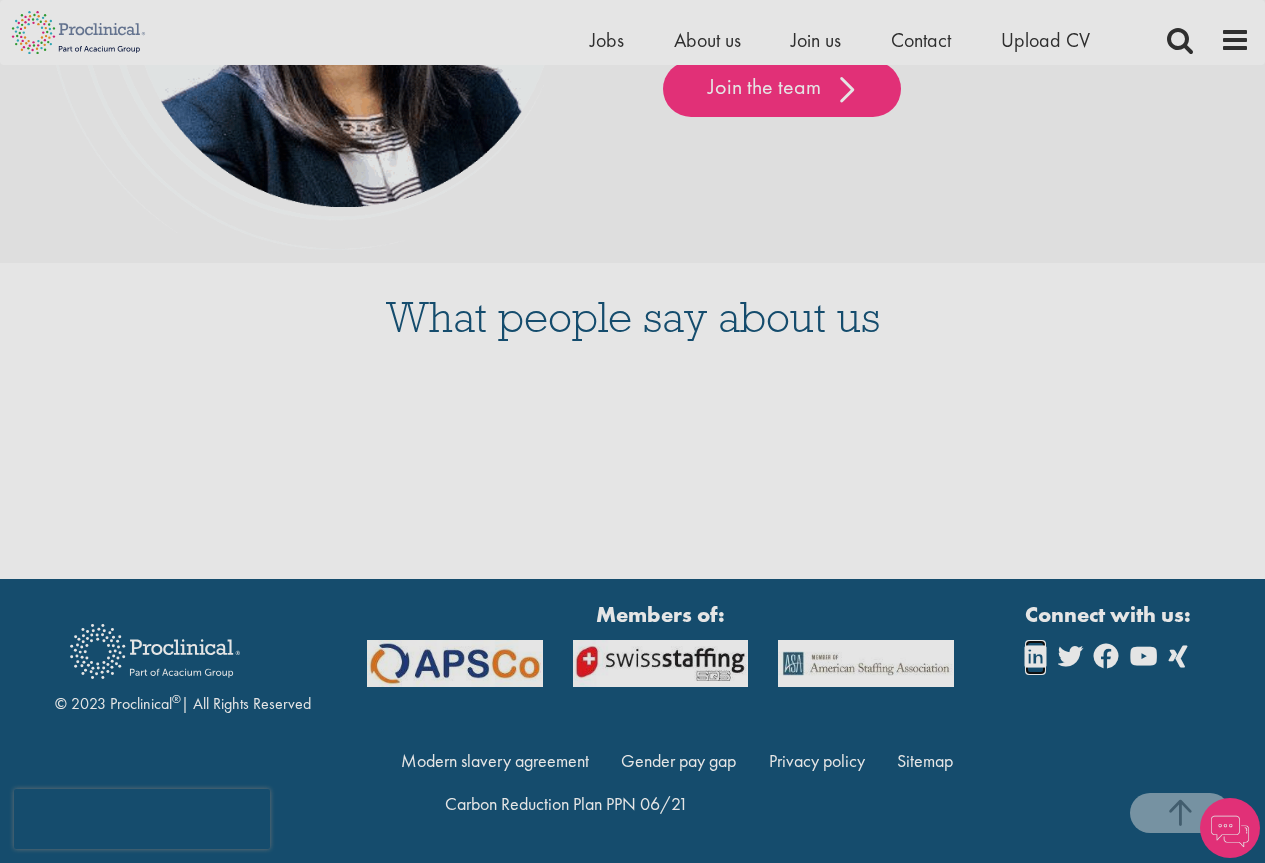 scroll, scrollTop: 5218, scrollLeft: 0, axis: vertical 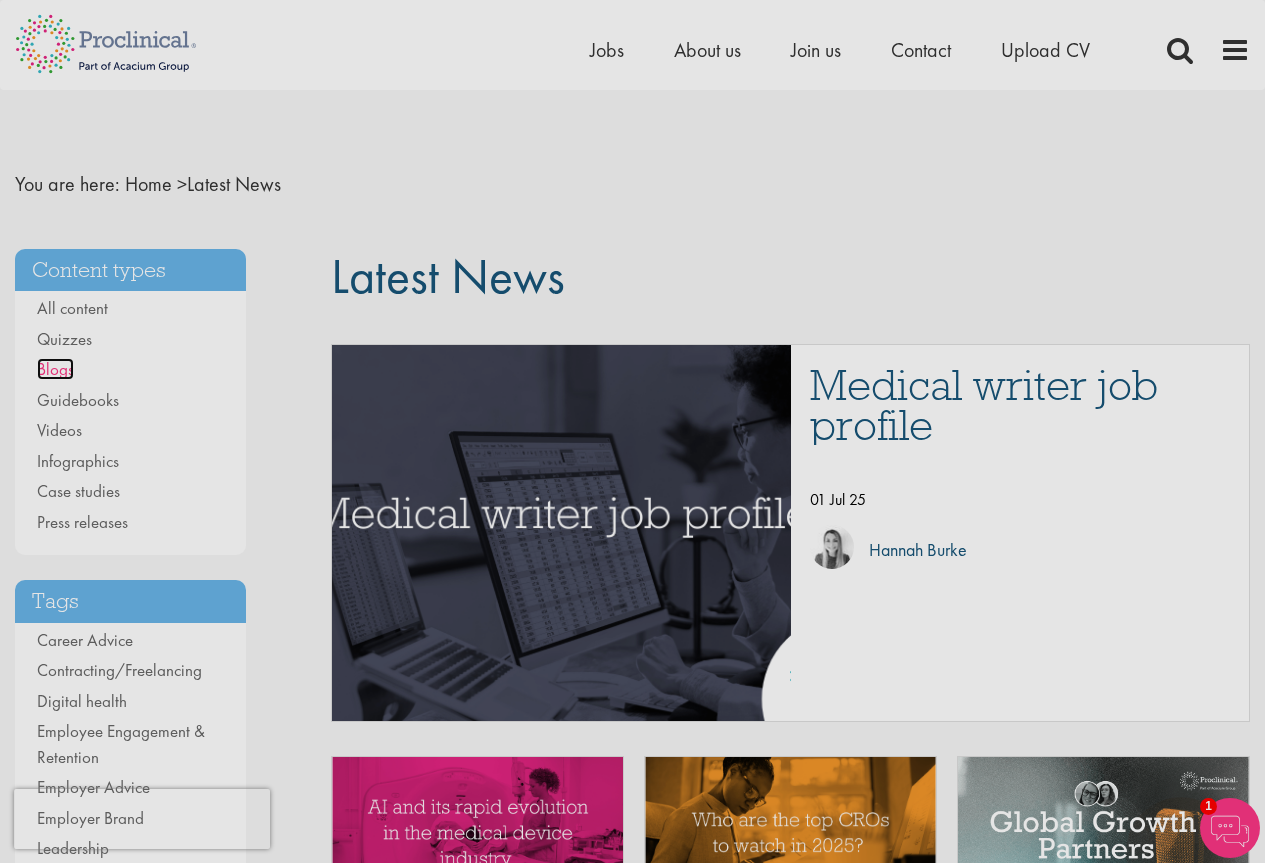 click on "Blogs" at bounding box center [55, 369] 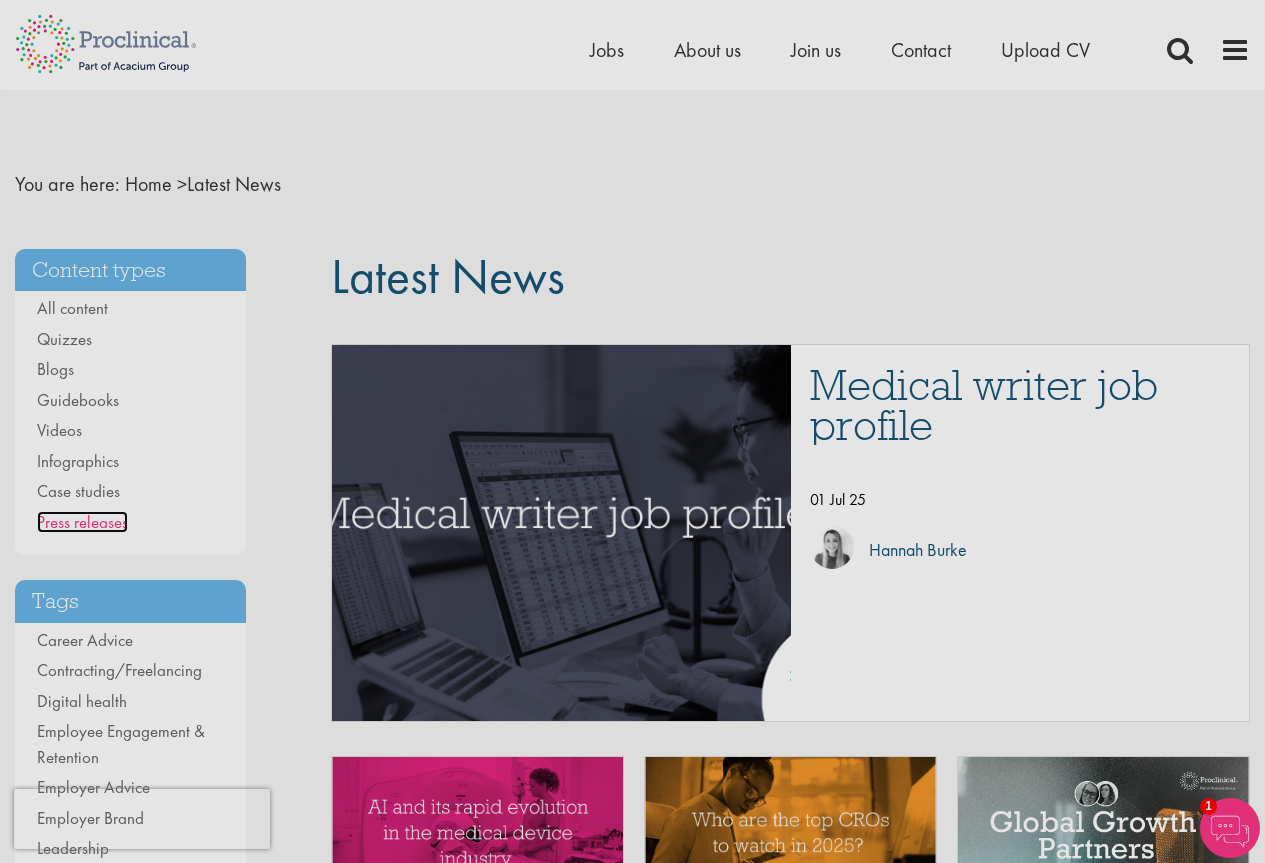 click on "Press releases" at bounding box center (82, 522) 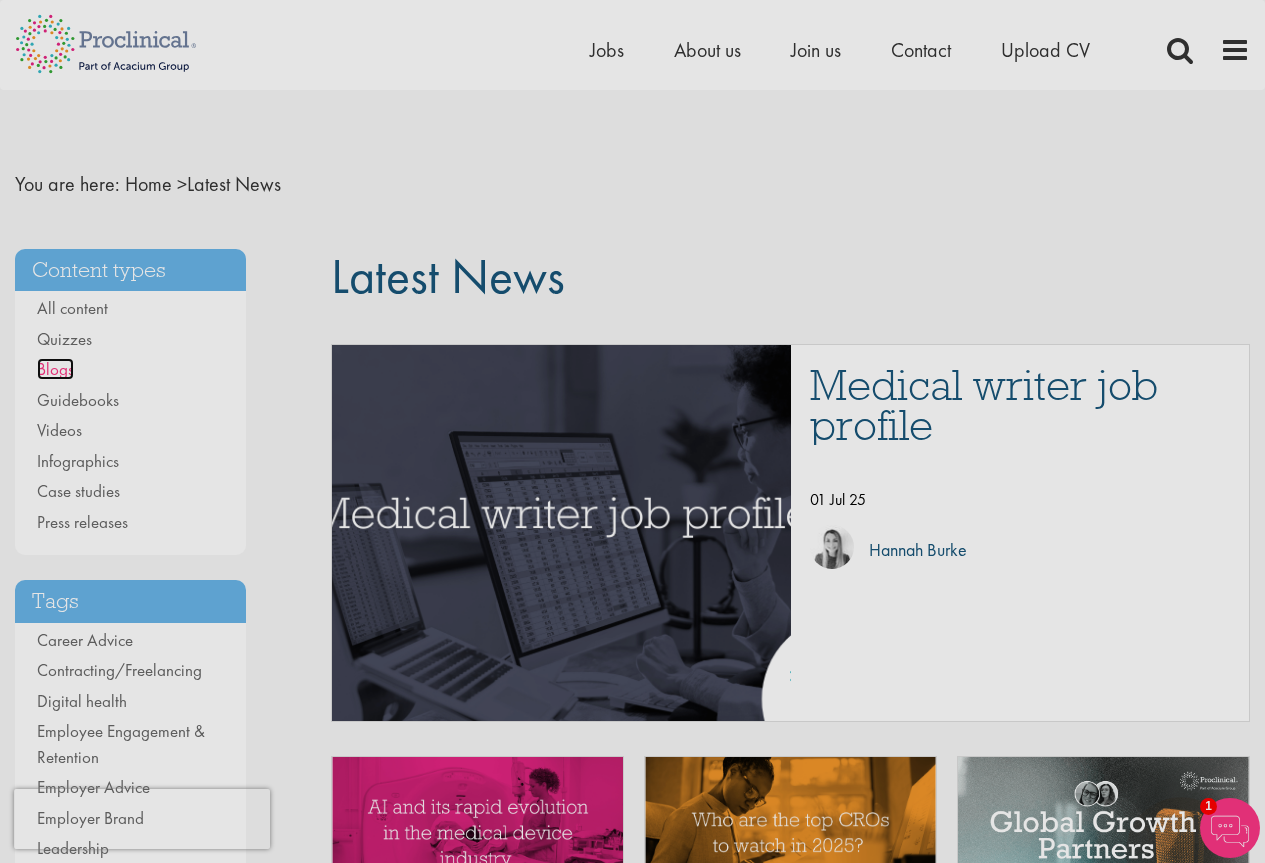 click on "Blogs" at bounding box center [55, 369] 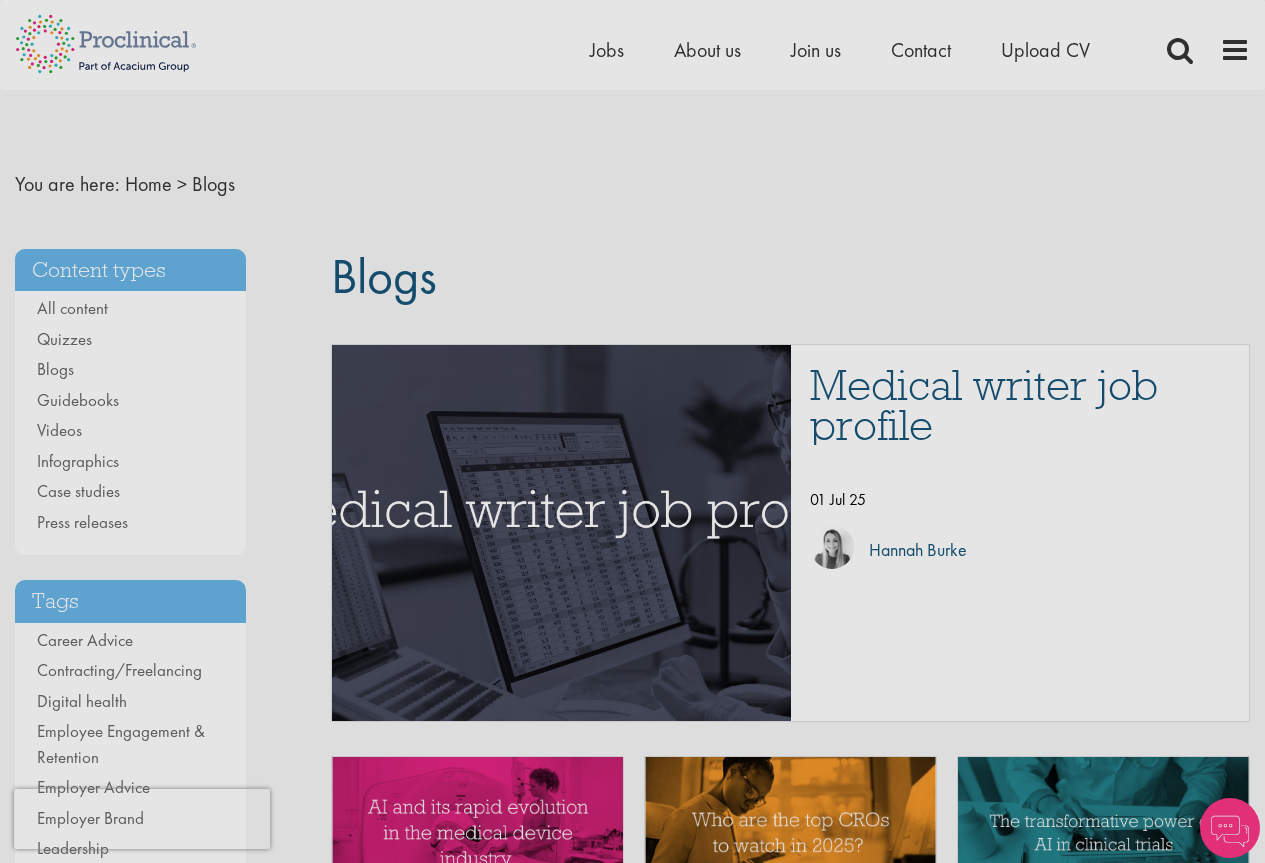 scroll, scrollTop: 0, scrollLeft: 0, axis: both 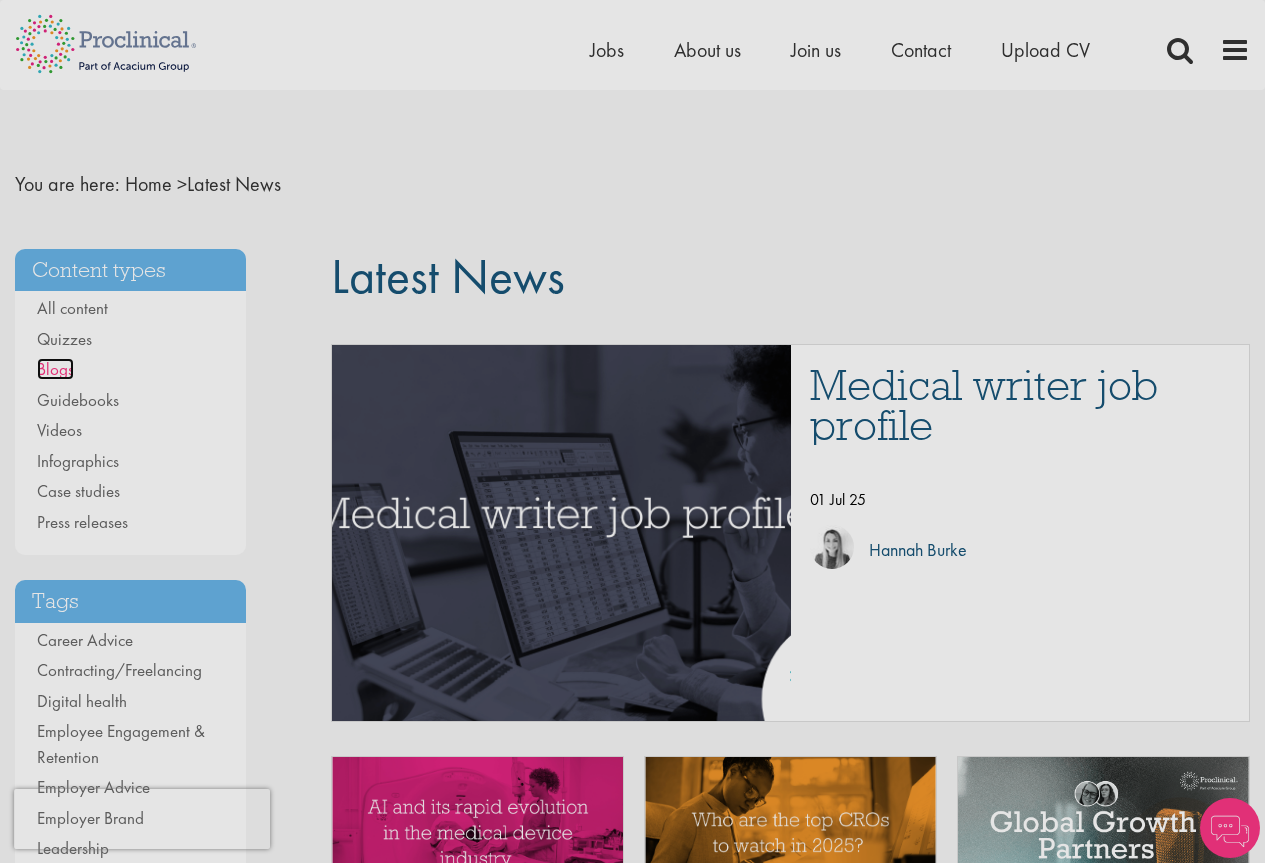 click on "Blogs" at bounding box center [55, 369] 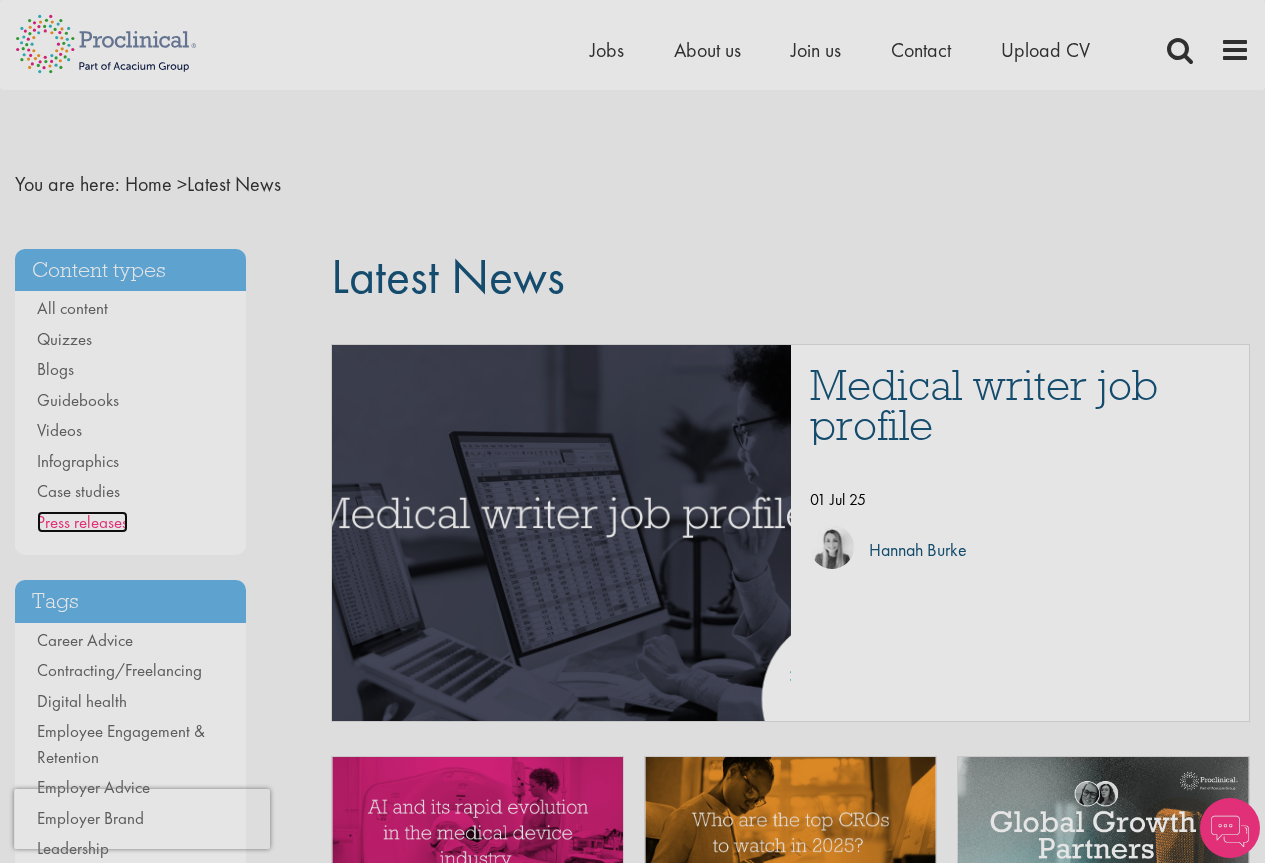 click on "Press releases" at bounding box center (82, 522) 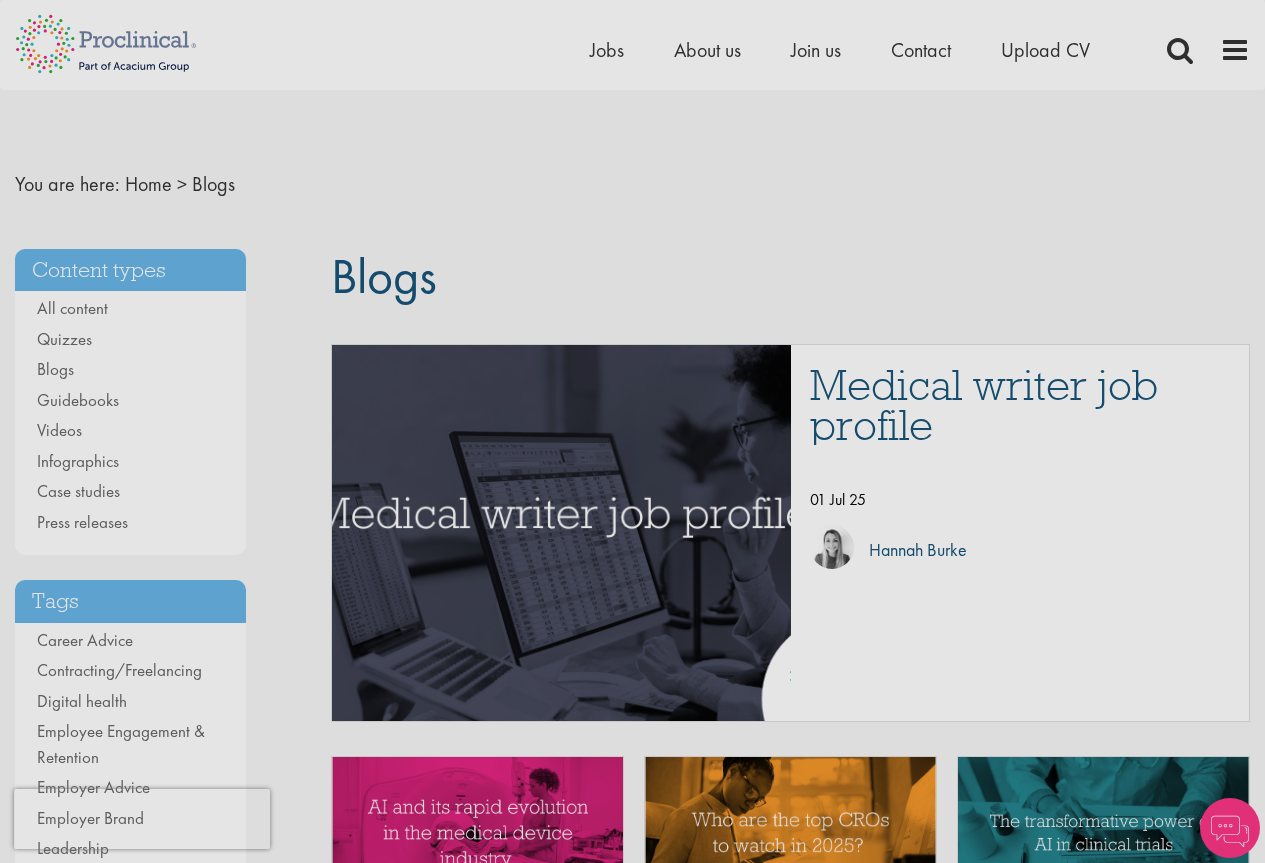 scroll, scrollTop: 0, scrollLeft: 0, axis: both 